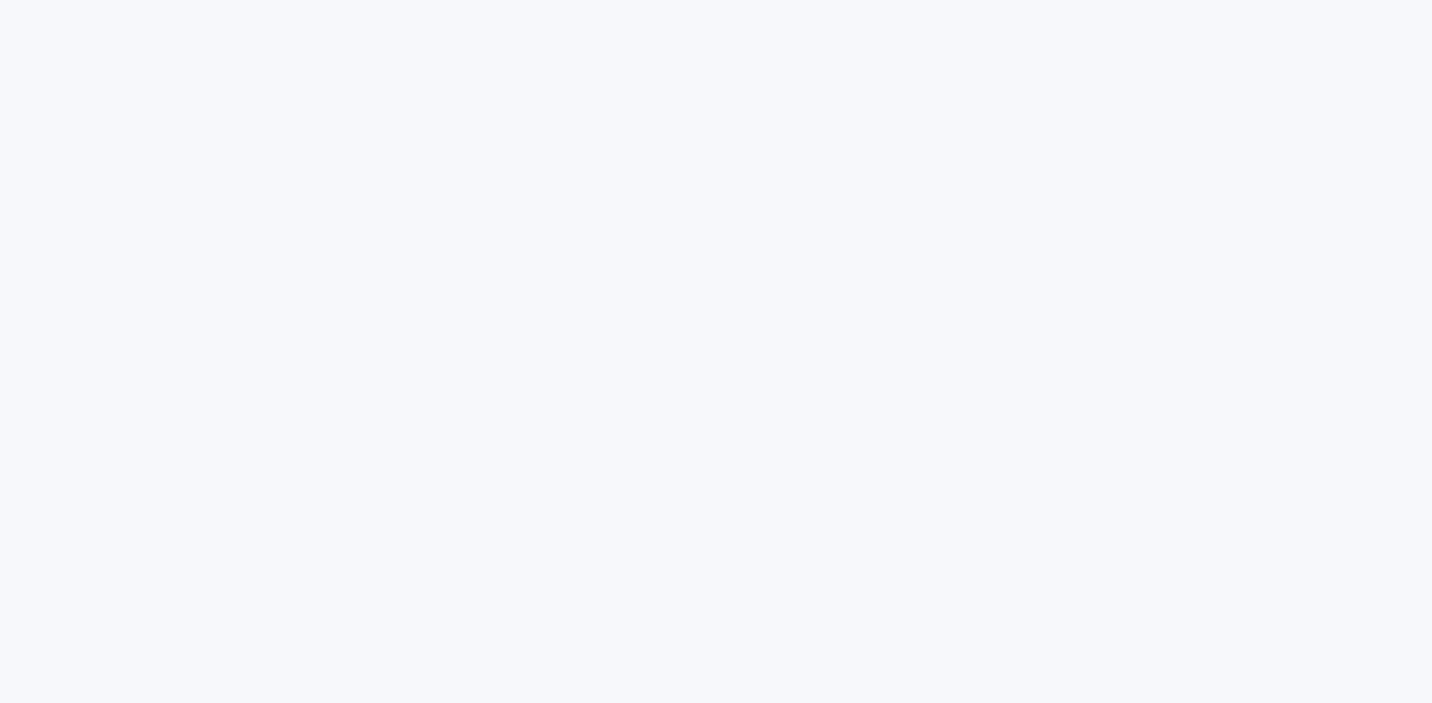 scroll, scrollTop: 0, scrollLeft: 0, axis: both 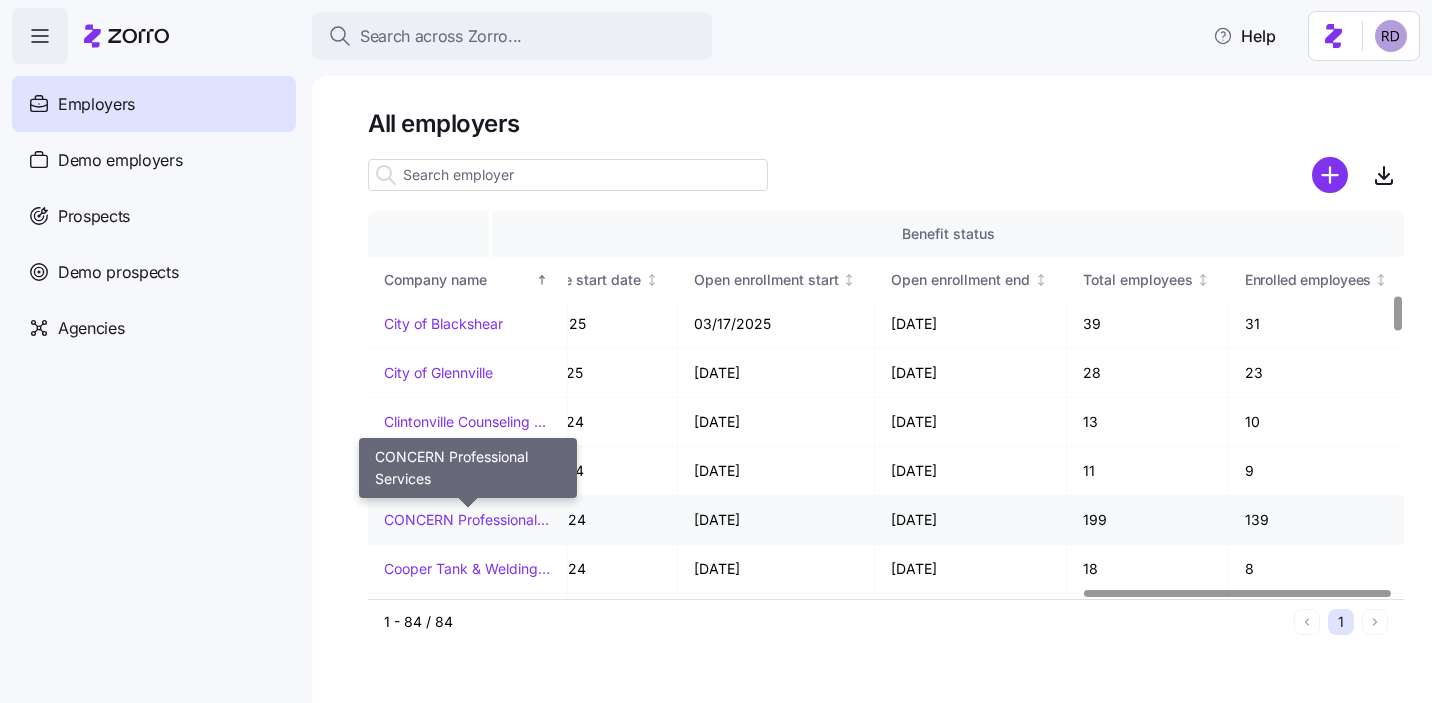 click on "CONCERN Professional Services" at bounding box center [467, 520] 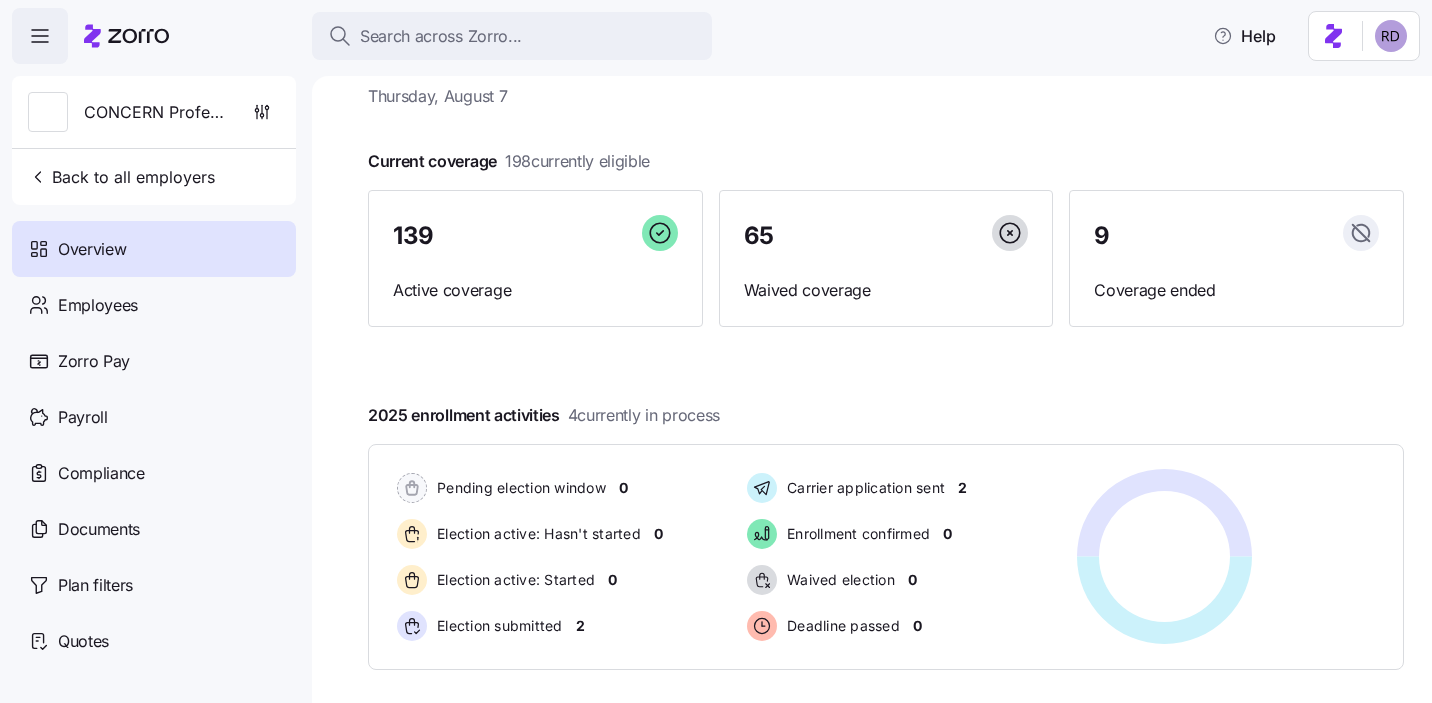 scroll, scrollTop: 66, scrollLeft: 0, axis: vertical 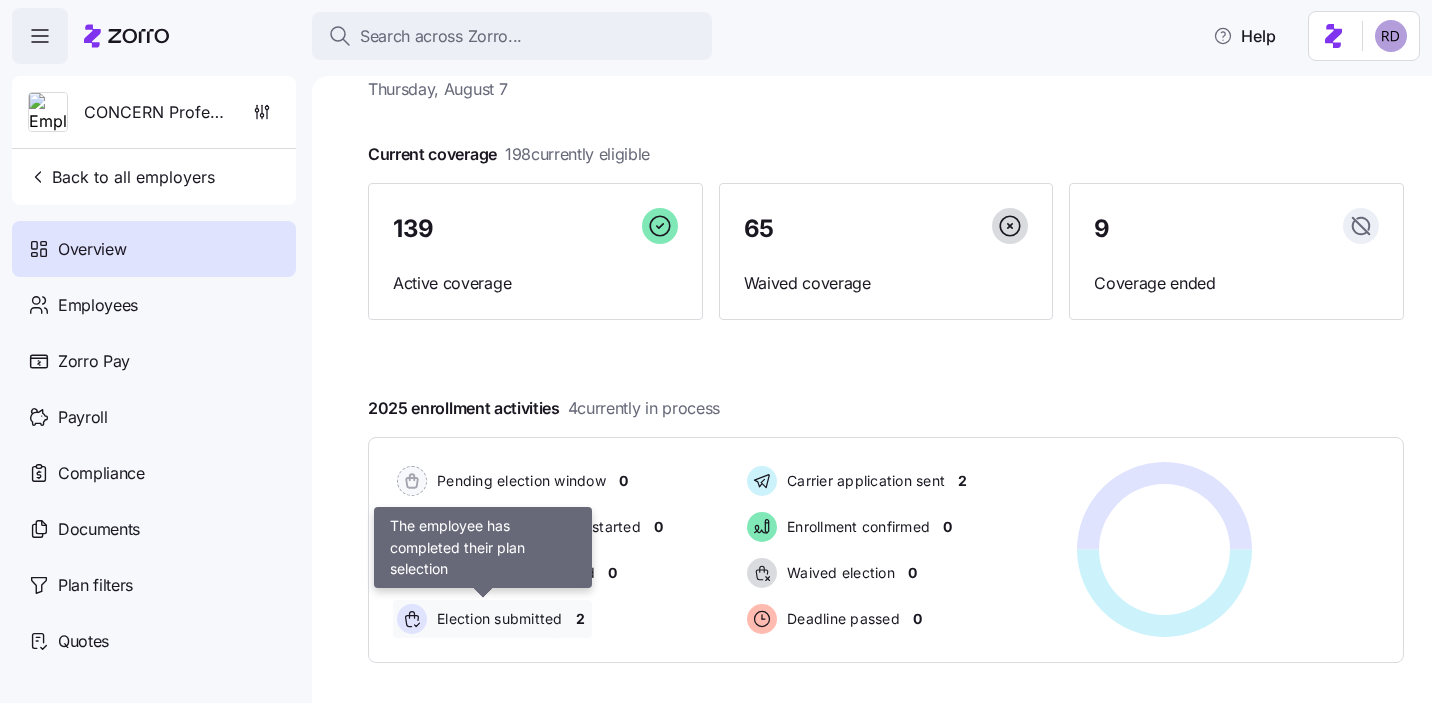 click on "Election submitted" at bounding box center (497, 619) 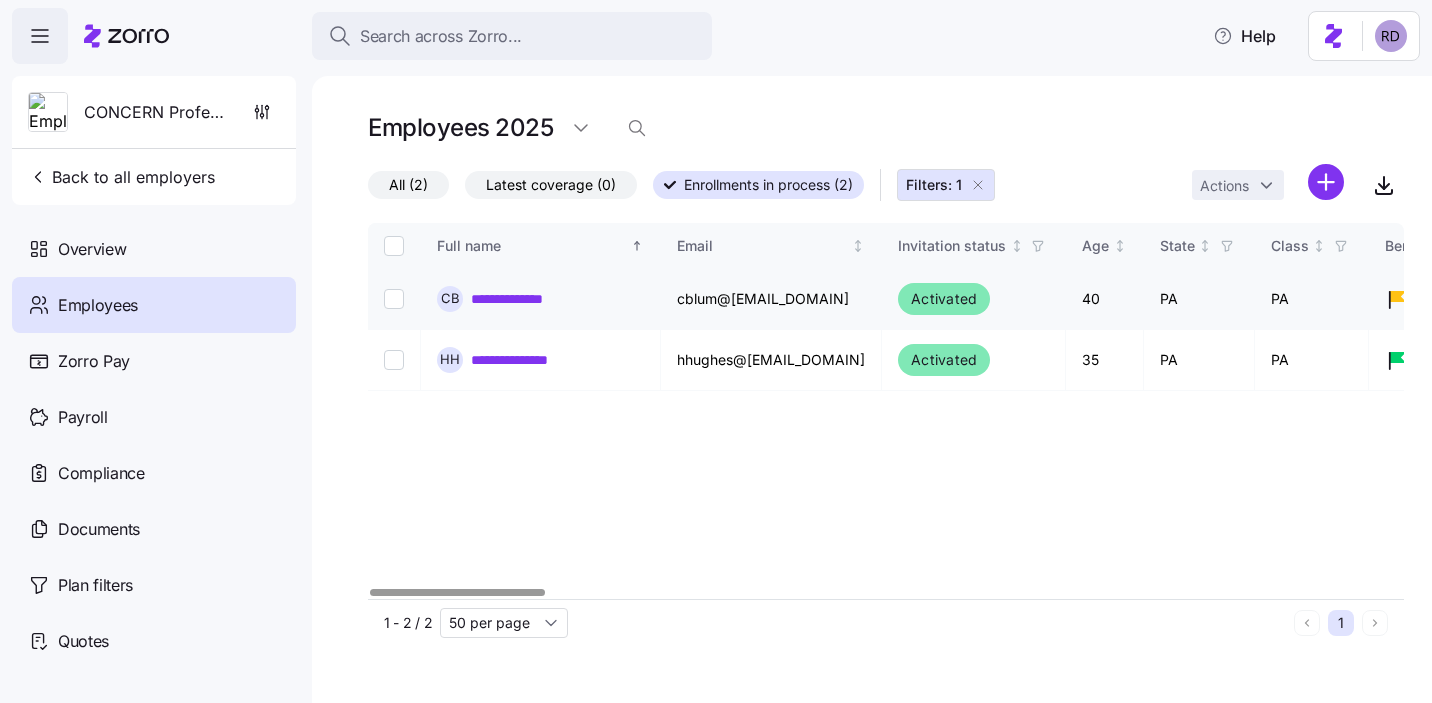 click on "**********" at bounding box center [525, 299] 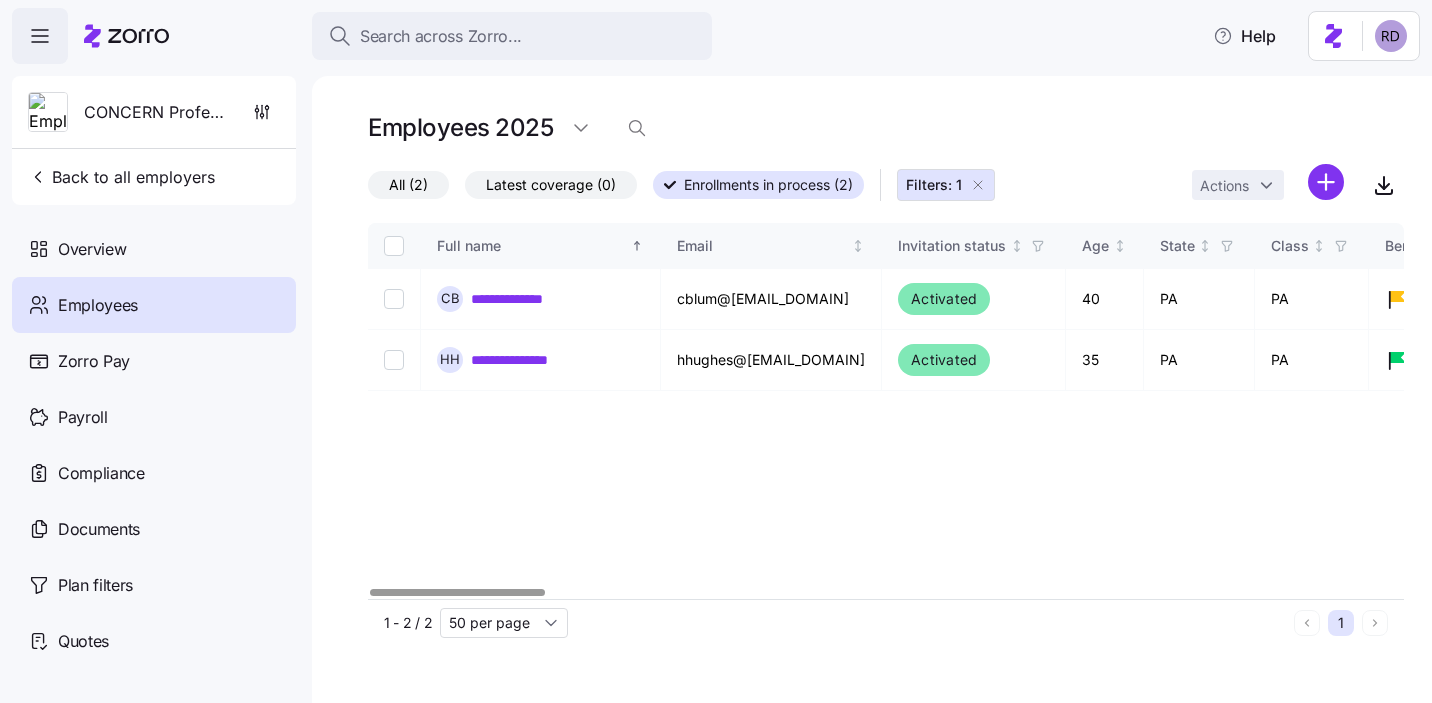 click on "Filters: 1" at bounding box center (946, 185) 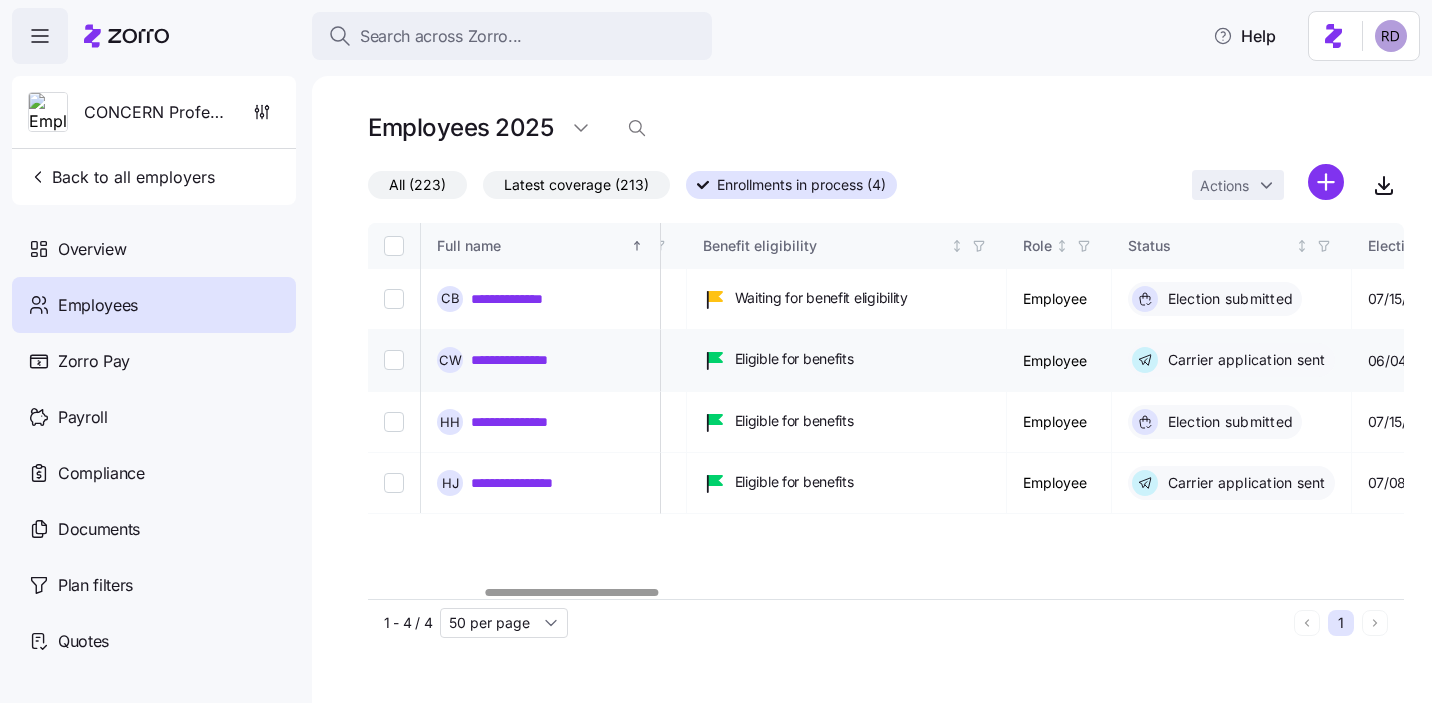 scroll, scrollTop: 0, scrollLeft: 701, axis: horizontal 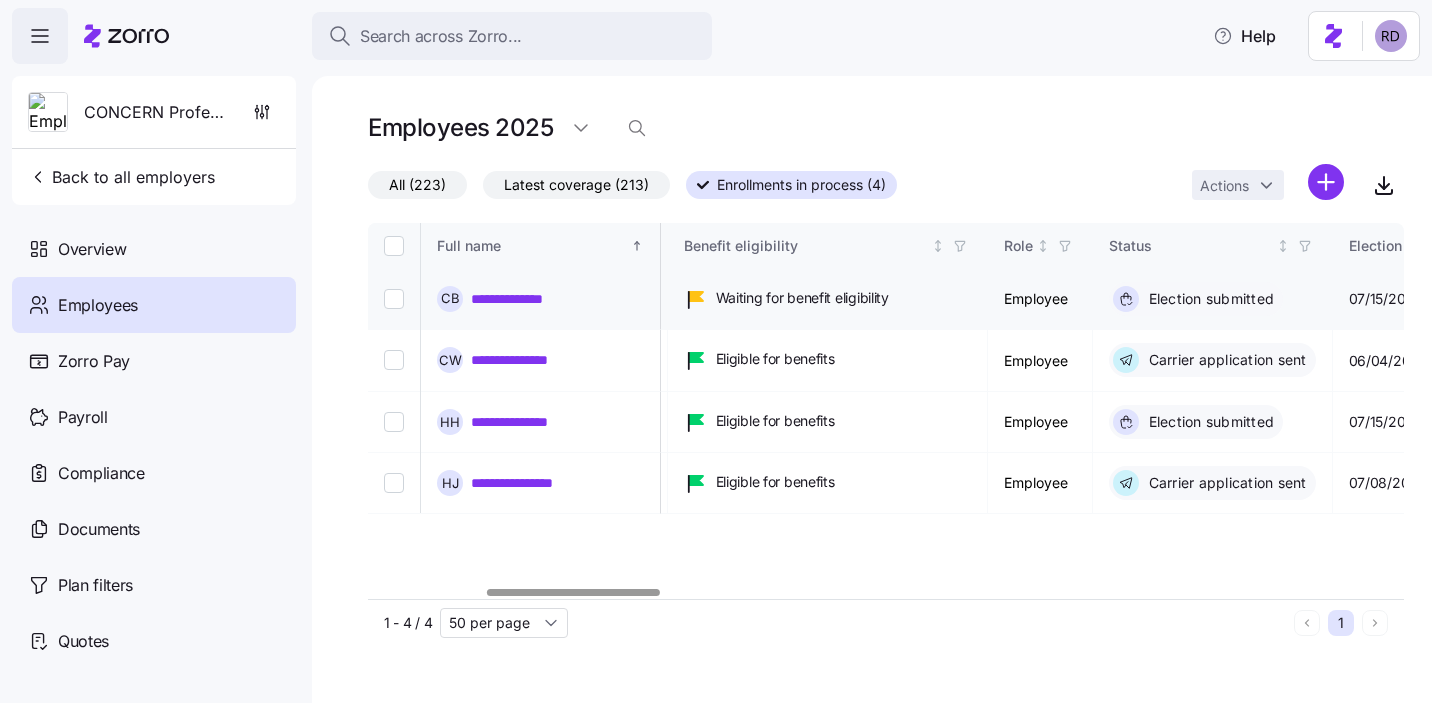 click on "**********" at bounding box center [525, 299] 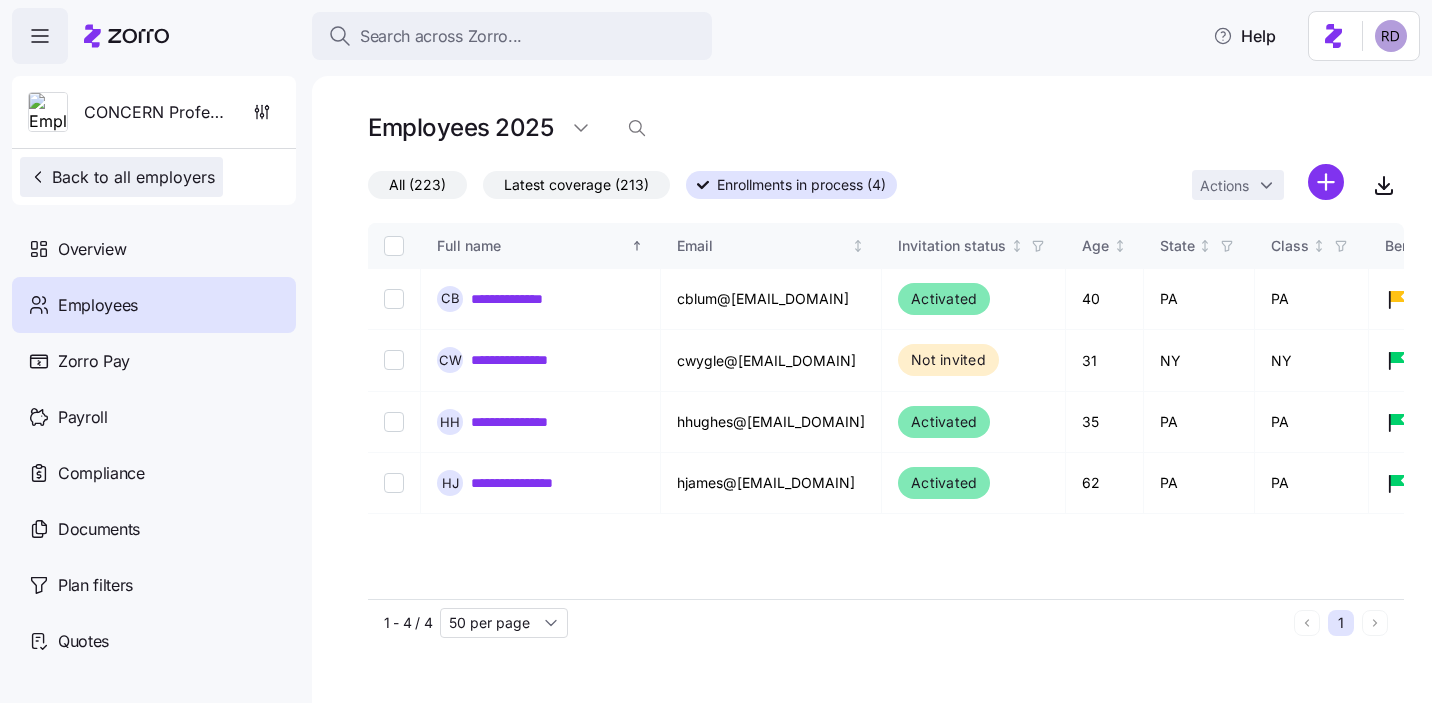 click on "Back to all employers" at bounding box center (121, 177) 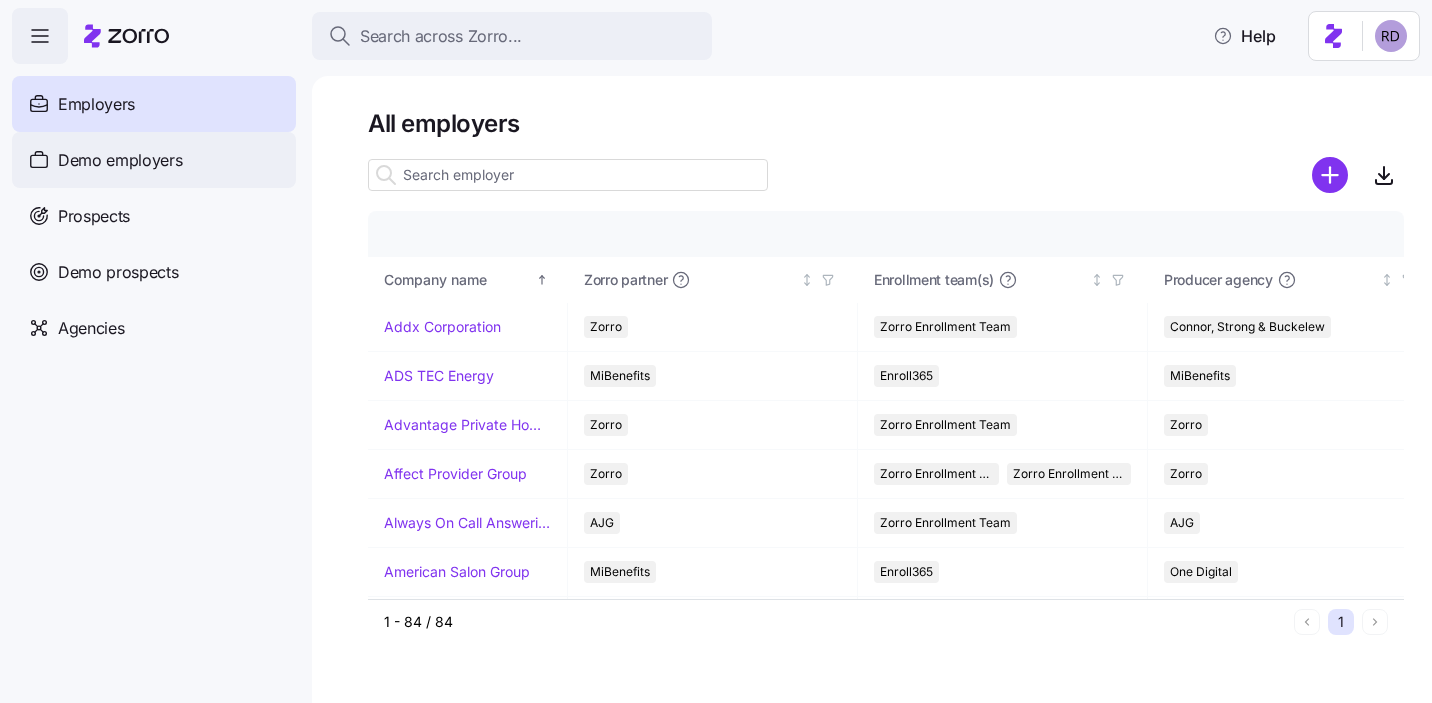 click on "Demo employers" at bounding box center [120, 160] 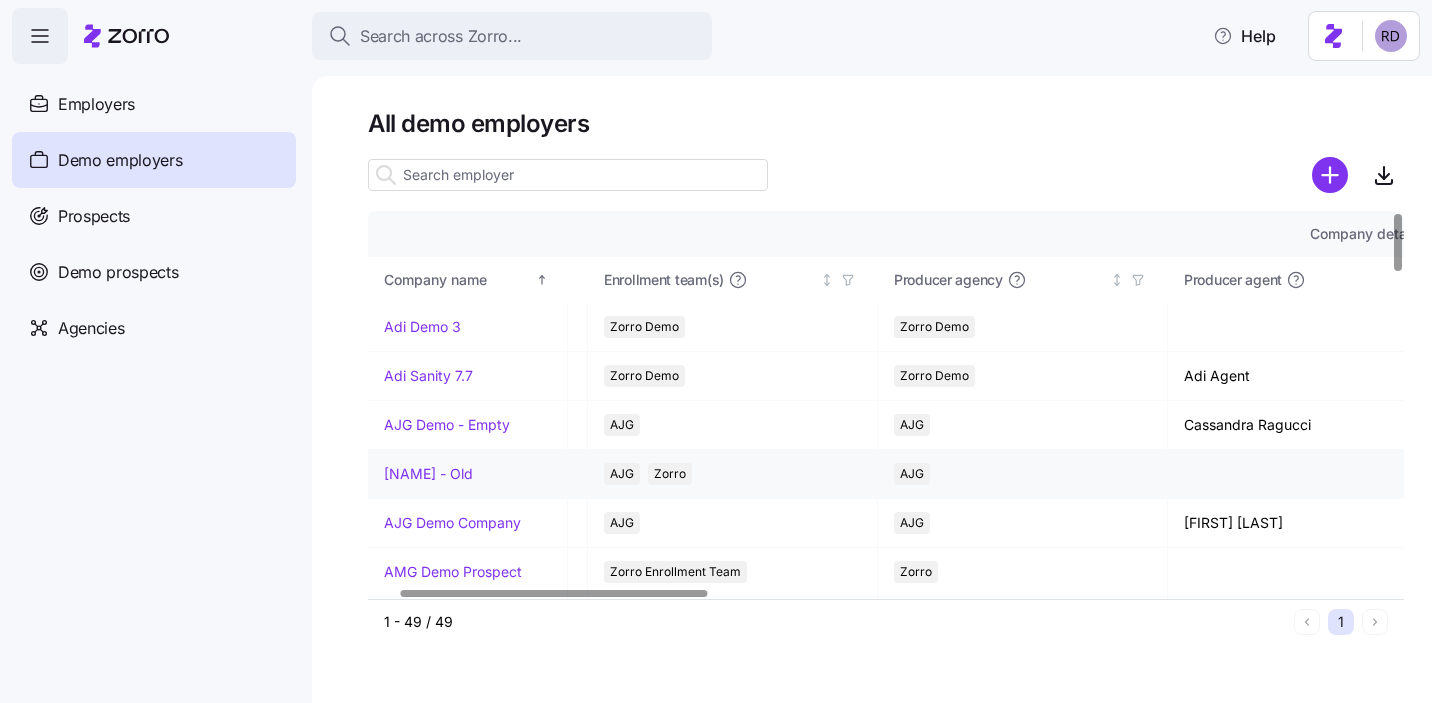 scroll, scrollTop: 0, scrollLeft: 15, axis: horizontal 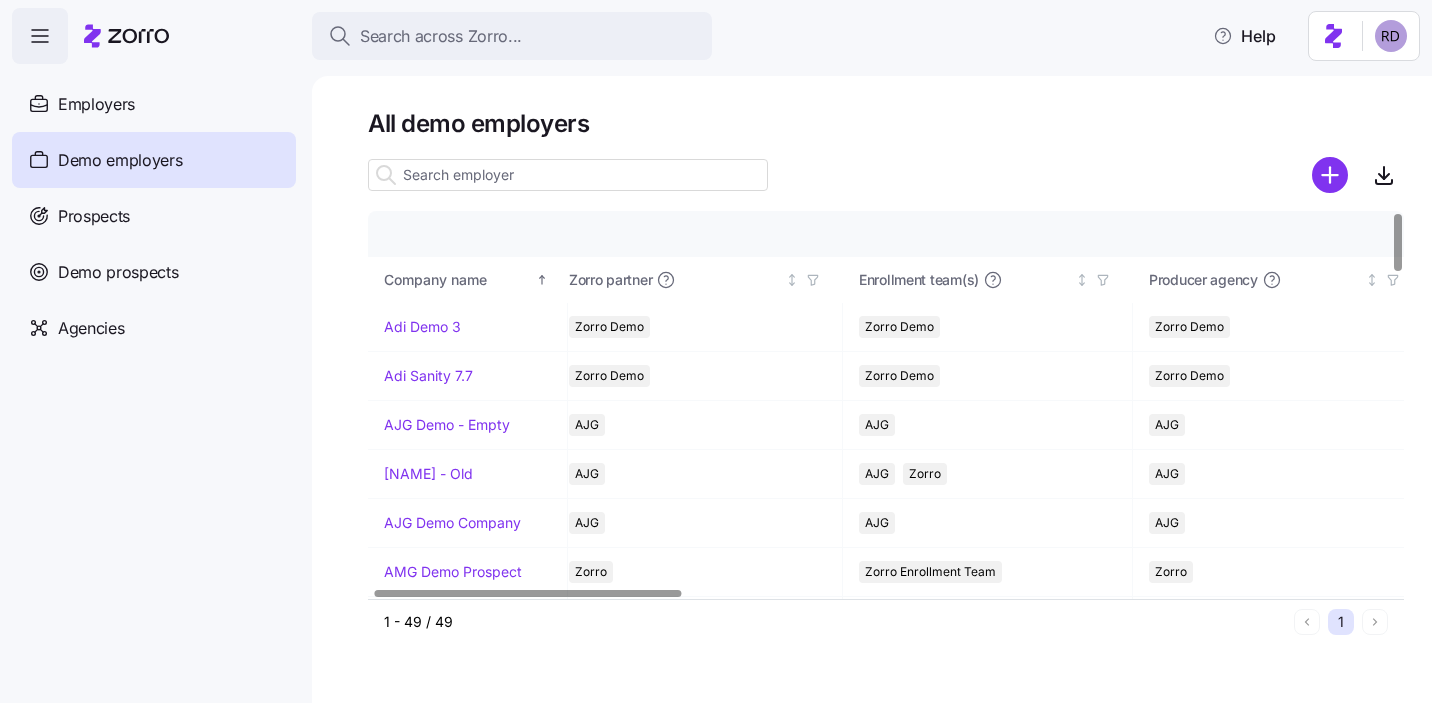click at bounding box center (568, 175) 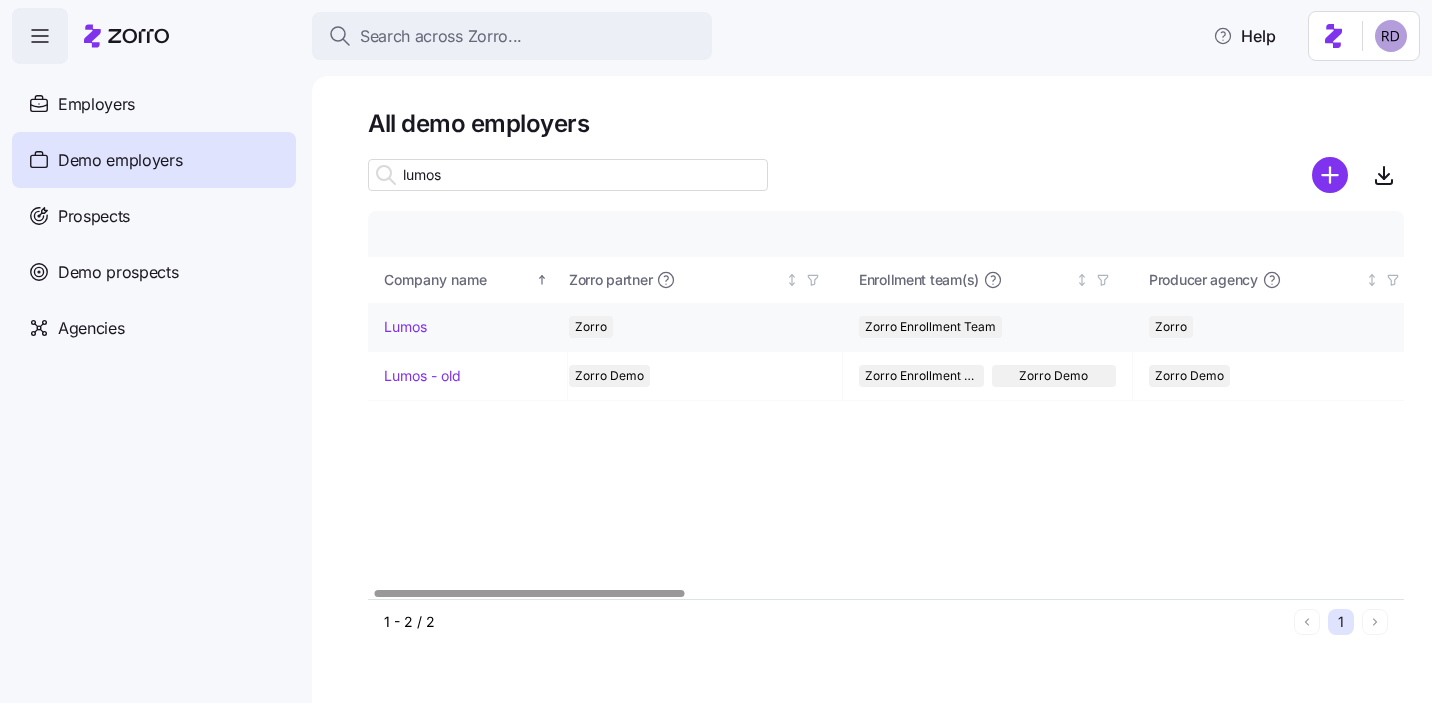 type on "lumo" 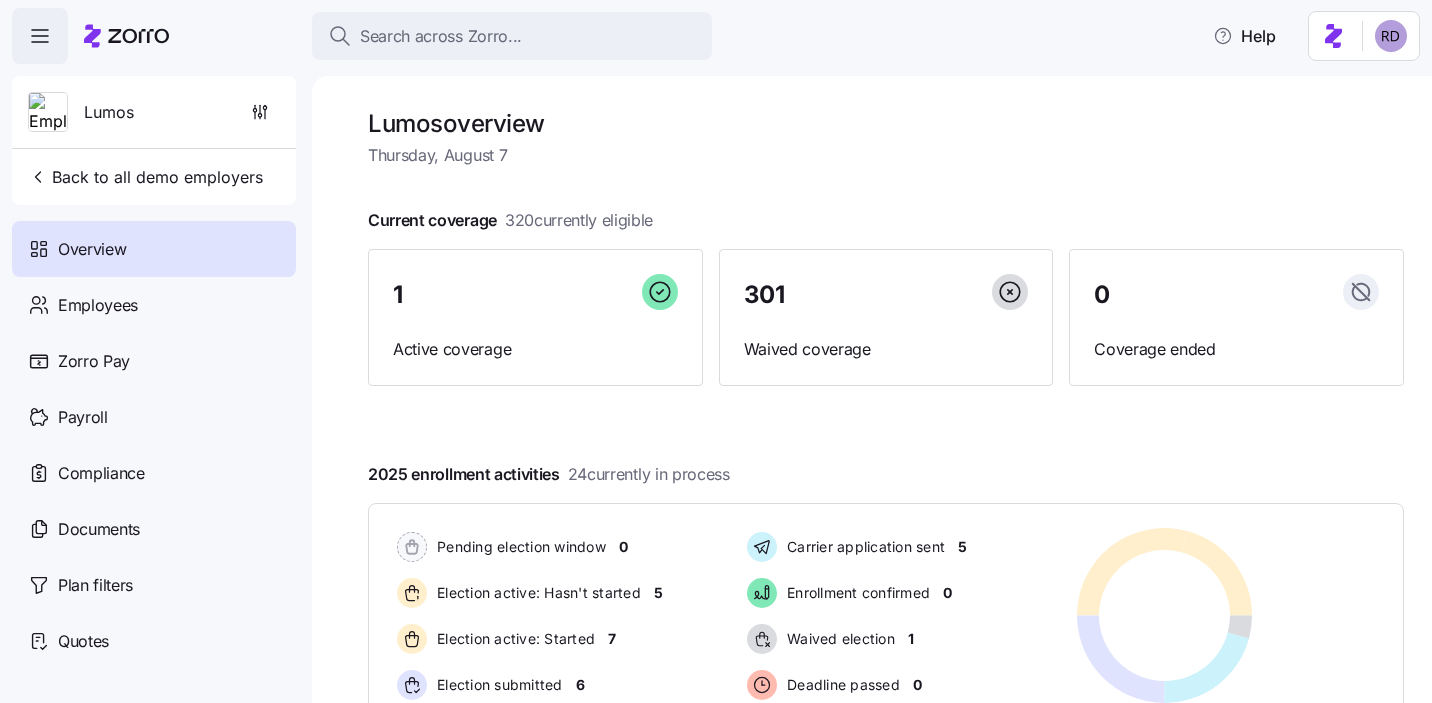 scroll, scrollTop: 46, scrollLeft: 0, axis: vertical 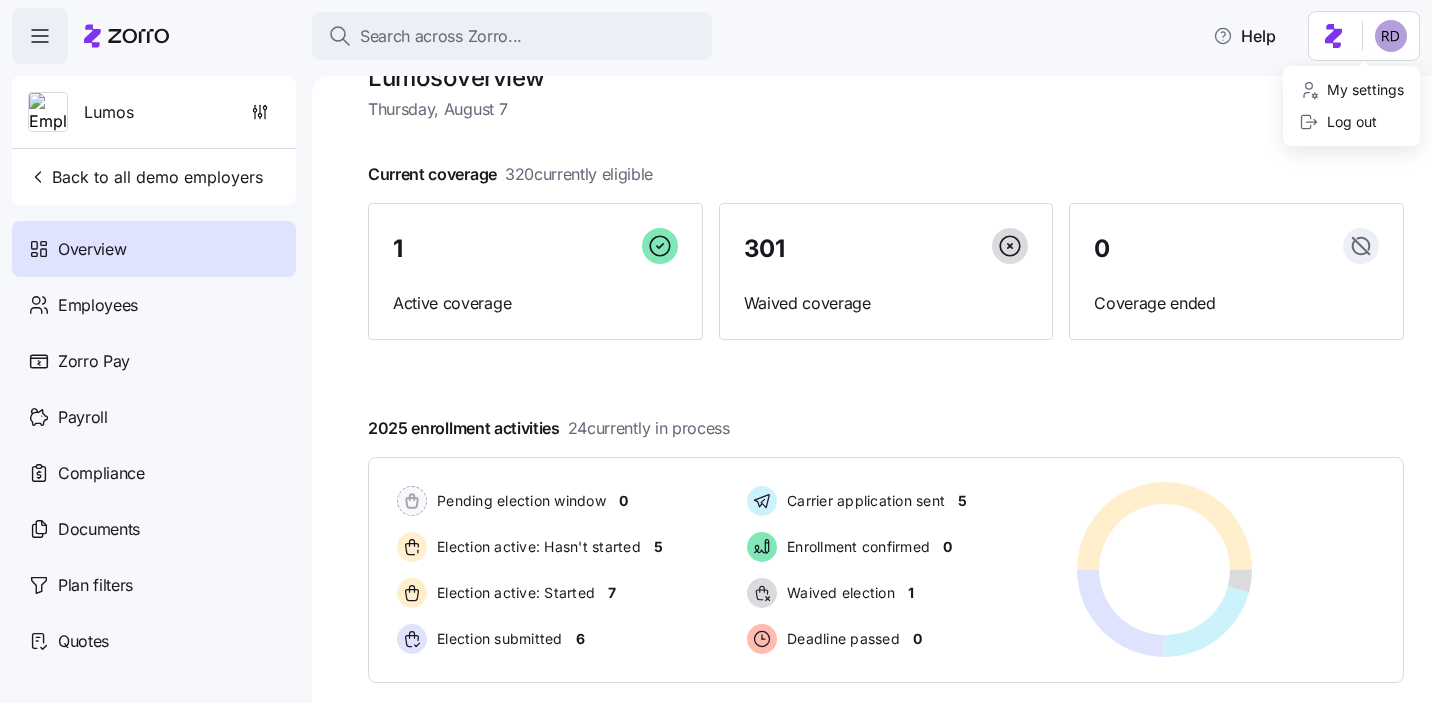 click on "Search across Zorro... Help Lumos Back to all demo employers Overview Employees Zorro Pay Payroll Compliance Documents Plan filters Quotes Lumos  overview Thursday, August 7 Current coverage 320  currently eligible 1 Active coverage 301 Waived coverage 0 Coverage ended 2025   enrollment activities 24  currently in process Pending election window 0 Election active: Hasn't started 5 Election active: Started 7 Election submitted 6 Carrier application sent 5 Enrollment confirmed 0 Waived election 1 Deadline passed 0 Pending election window 0 Election active: Hasn't started 5 Election active: Started 7 Election submitted 6 Carrier application sent 5 Enrollment confirmed 0 Waived election 1 Deadline passed 0 Quick actions Add employee View invoices Run payroll Company Overview My settings Log out" at bounding box center [716, 345] 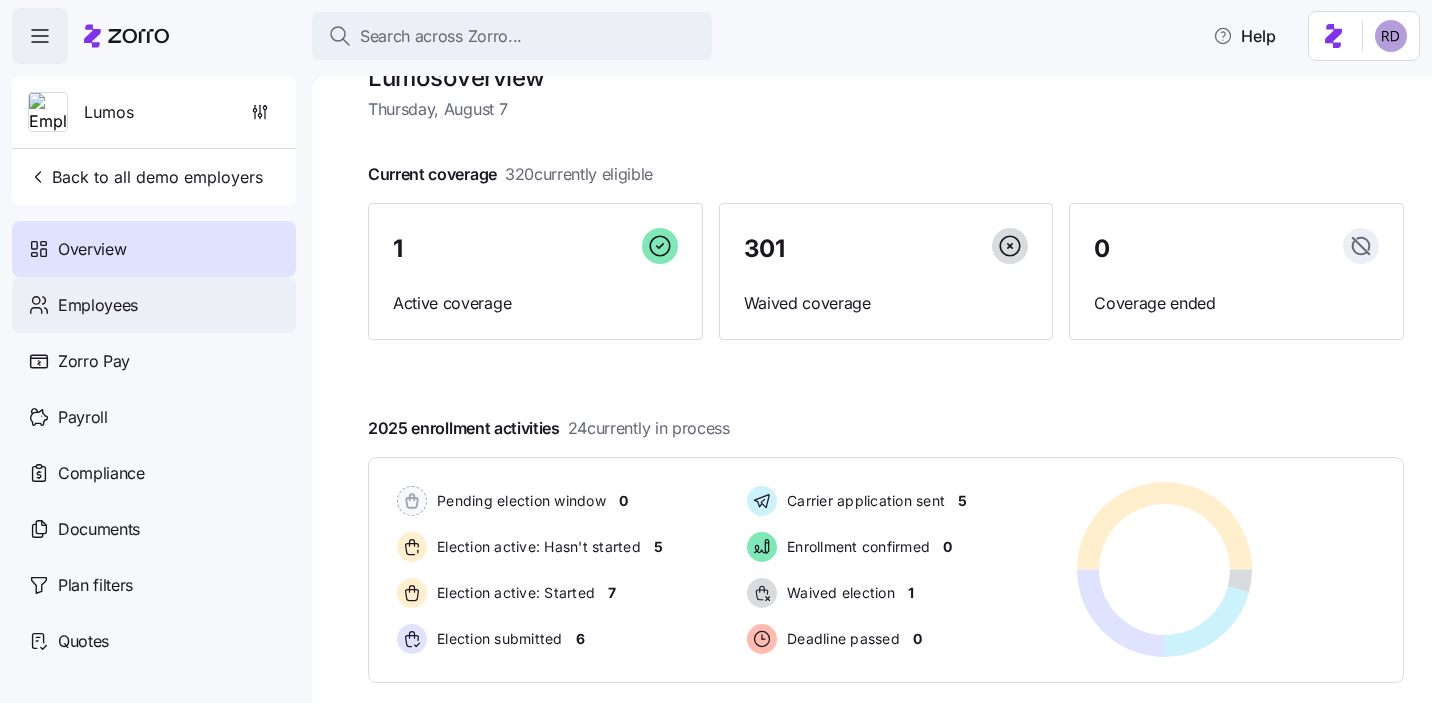 click on "Employees" at bounding box center (154, 305) 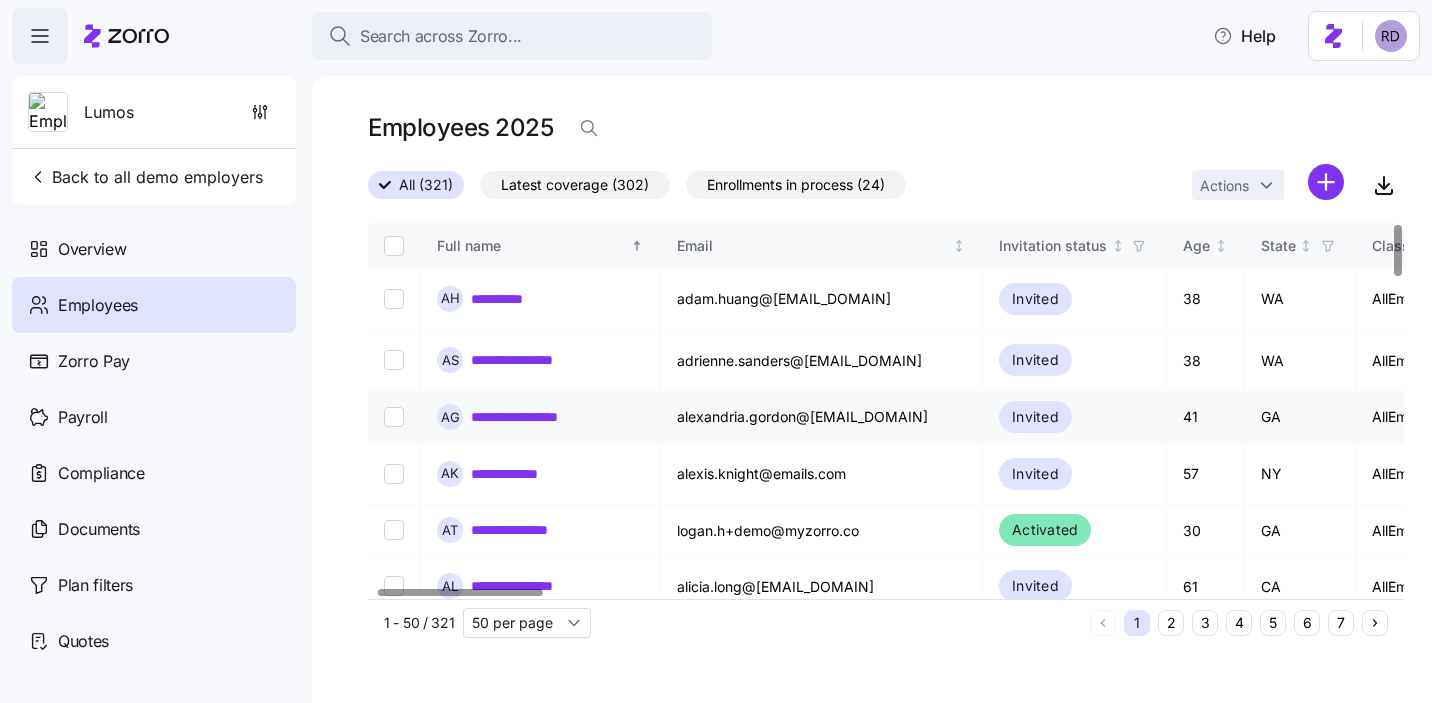 scroll, scrollTop: 0, scrollLeft: 697, axis: horizontal 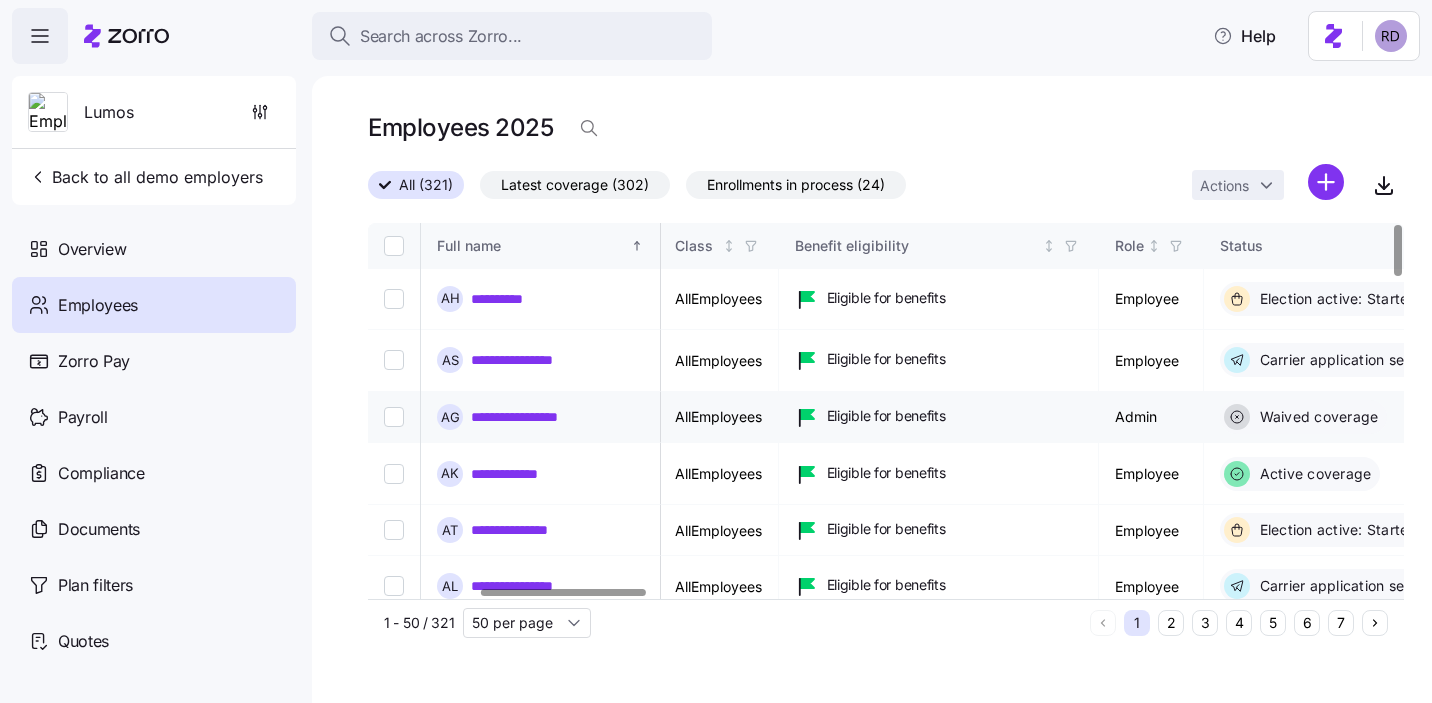 click at bounding box center [394, 417] 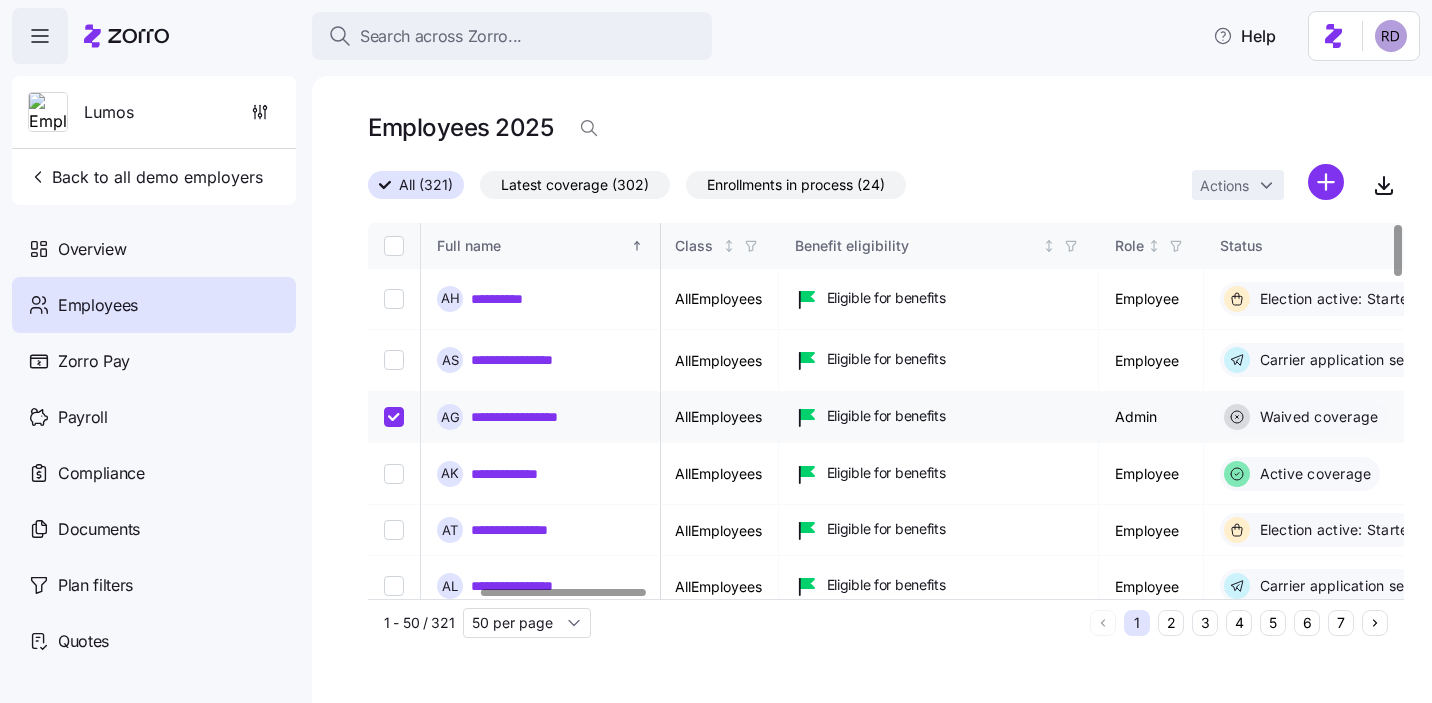 checkbox on "true" 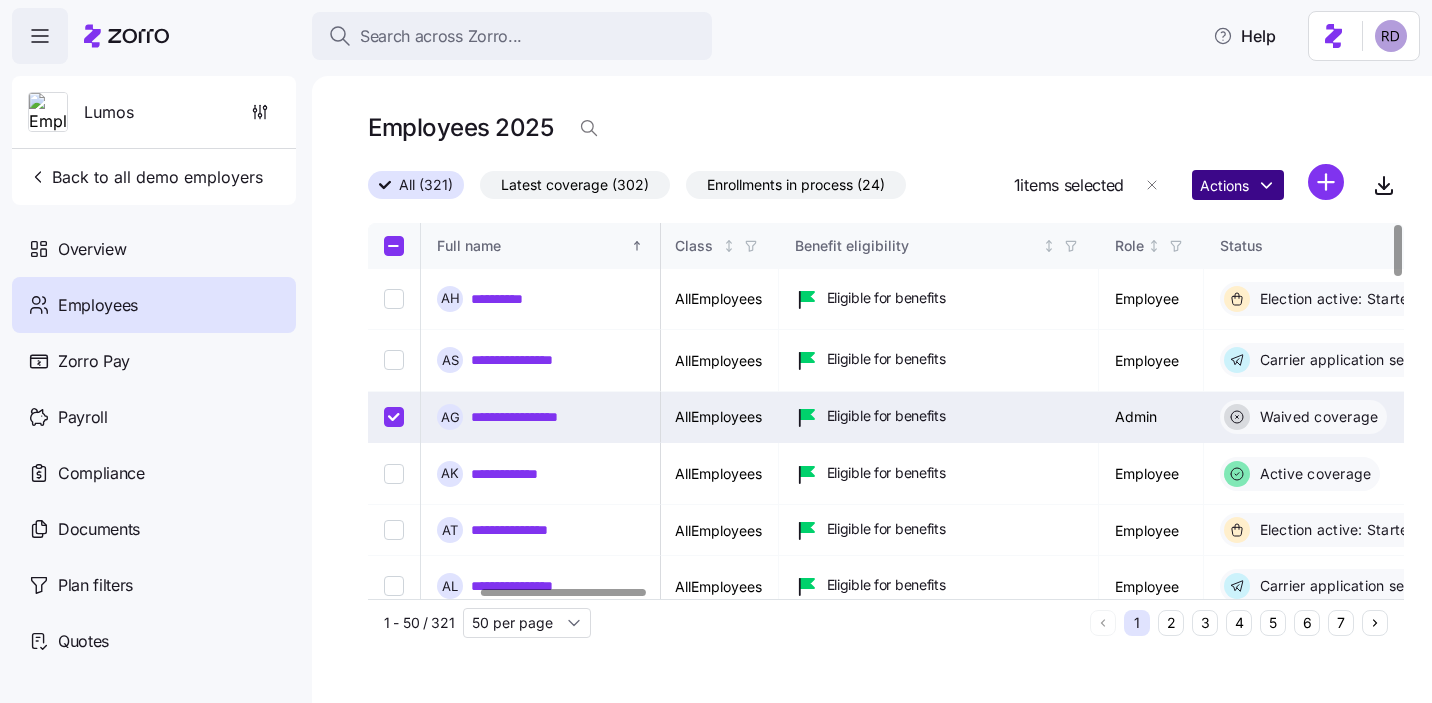 click on "**********" at bounding box center [716, 345] 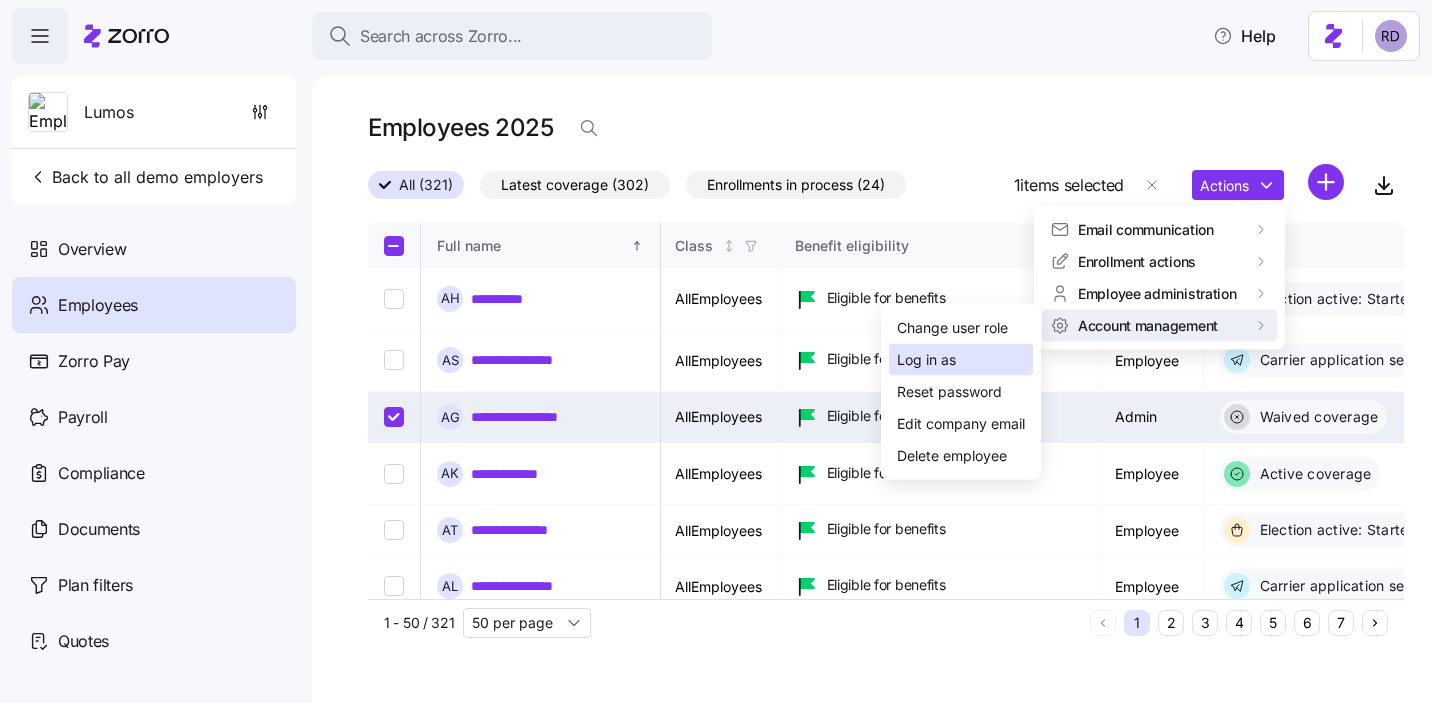 click on "Log in as" at bounding box center (926, 360) 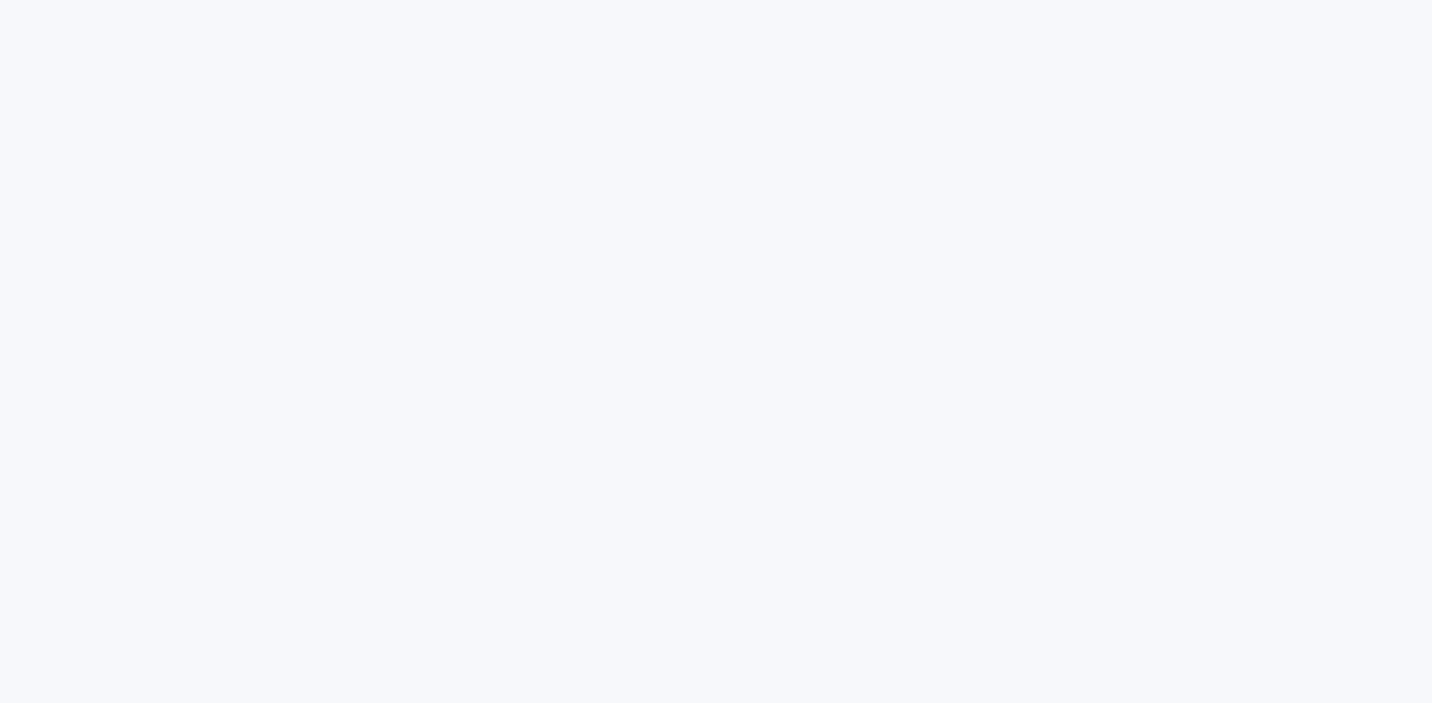 scroll, scrollTop: 0, scrollLeft: 0, axis: both 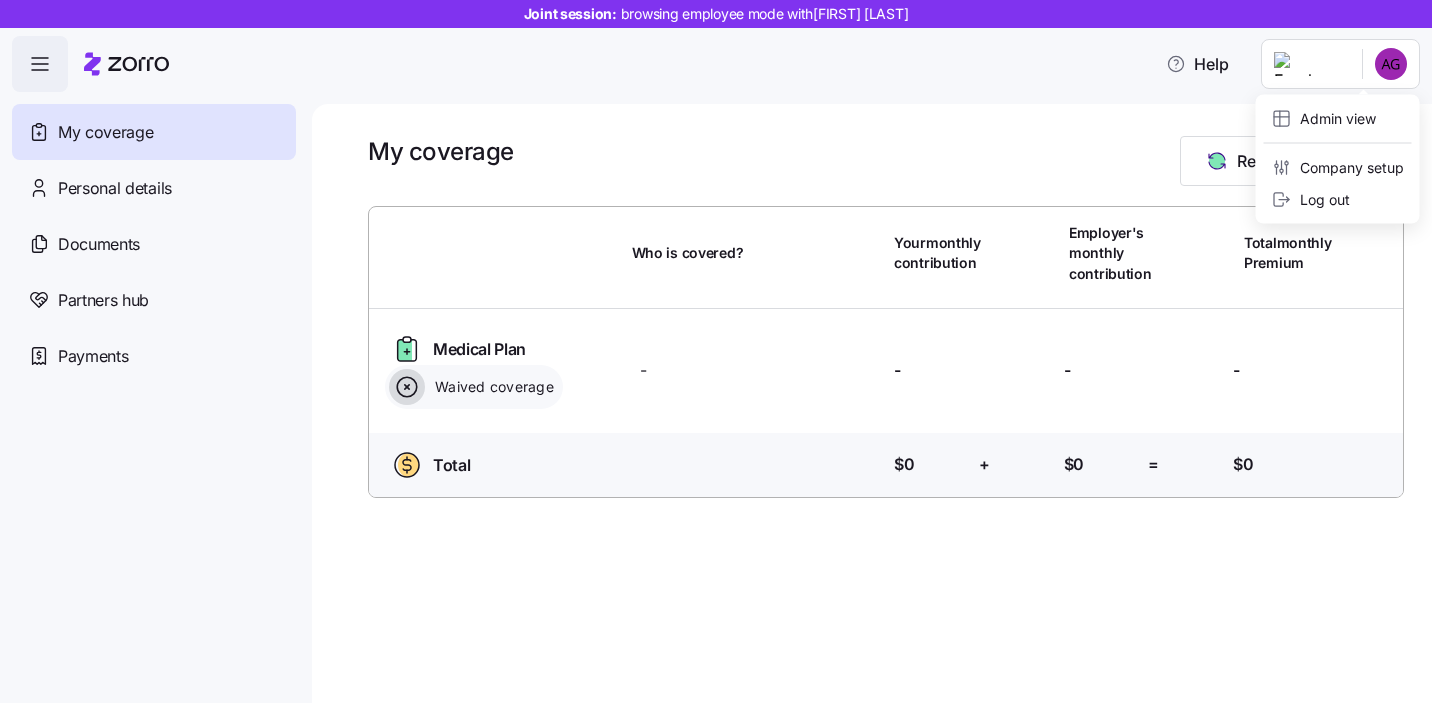 click on "Joint session: browsing employee mode with [FIRST] [LAST] Help My coverage Personal details Documents Partners hub Payments My coverage Report a Life Event Who is covered? Your monthly contribution Employer's monthly contribution Total monthly Premium Medical Plan Waived coverage Who is covered? - Your contribution: - Employer's contribution: - Total Premium: - Total Who is covered? Your contribution: $0 + Employer's contribution: $0 = Total Premium: $0 My Coverage | Zorro Admin view Company setup Log out" at bounding box center [716, 345] 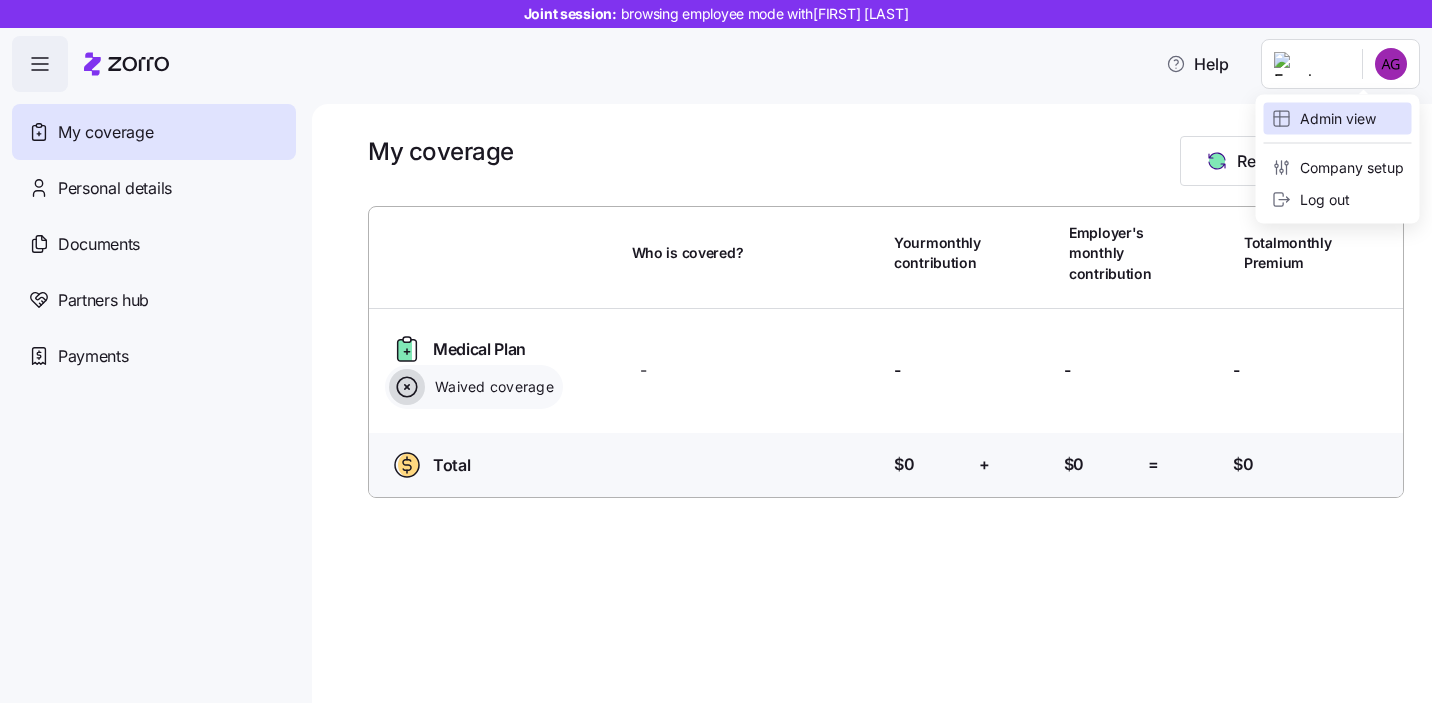 click on "Admin view" at bounding box center (1324, 119) 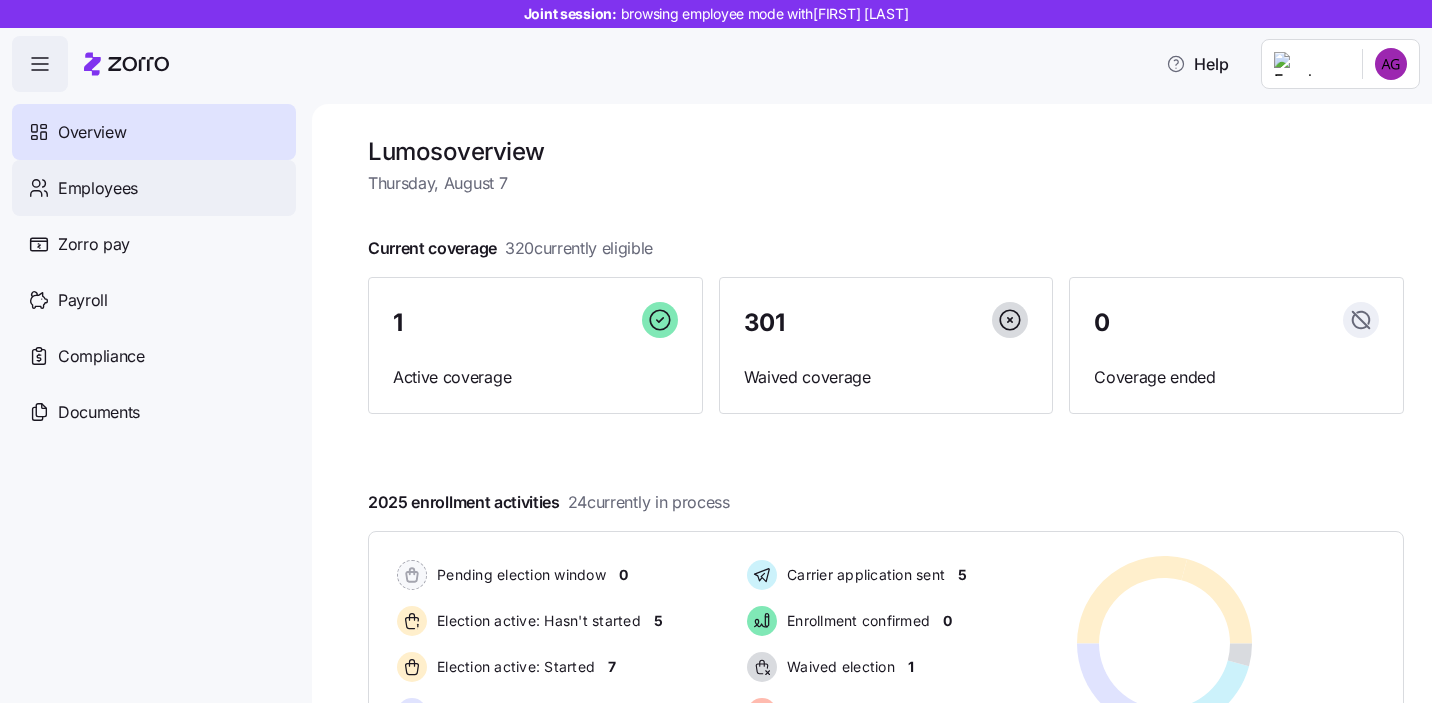 click on "Employees" at bounding box center [154, 188] 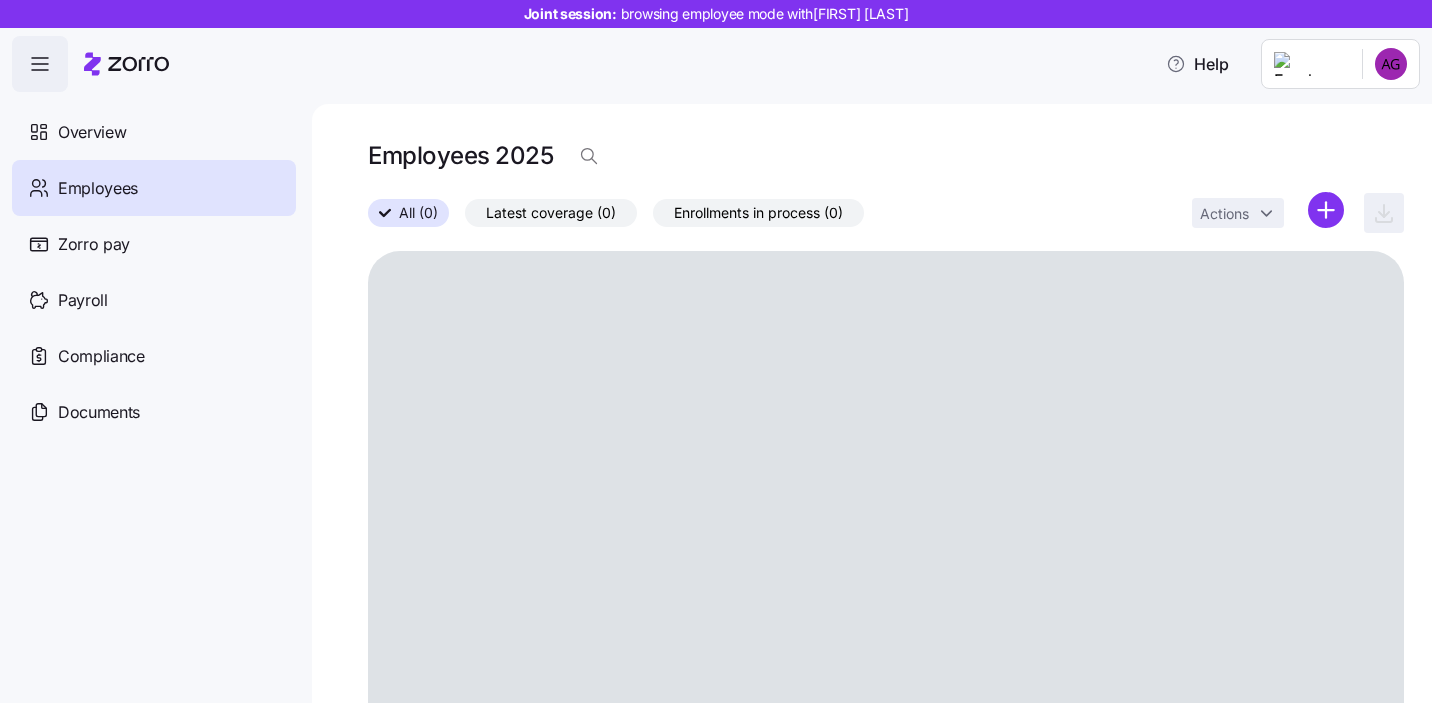 click on "Employees" at bounding box center (154, 188) 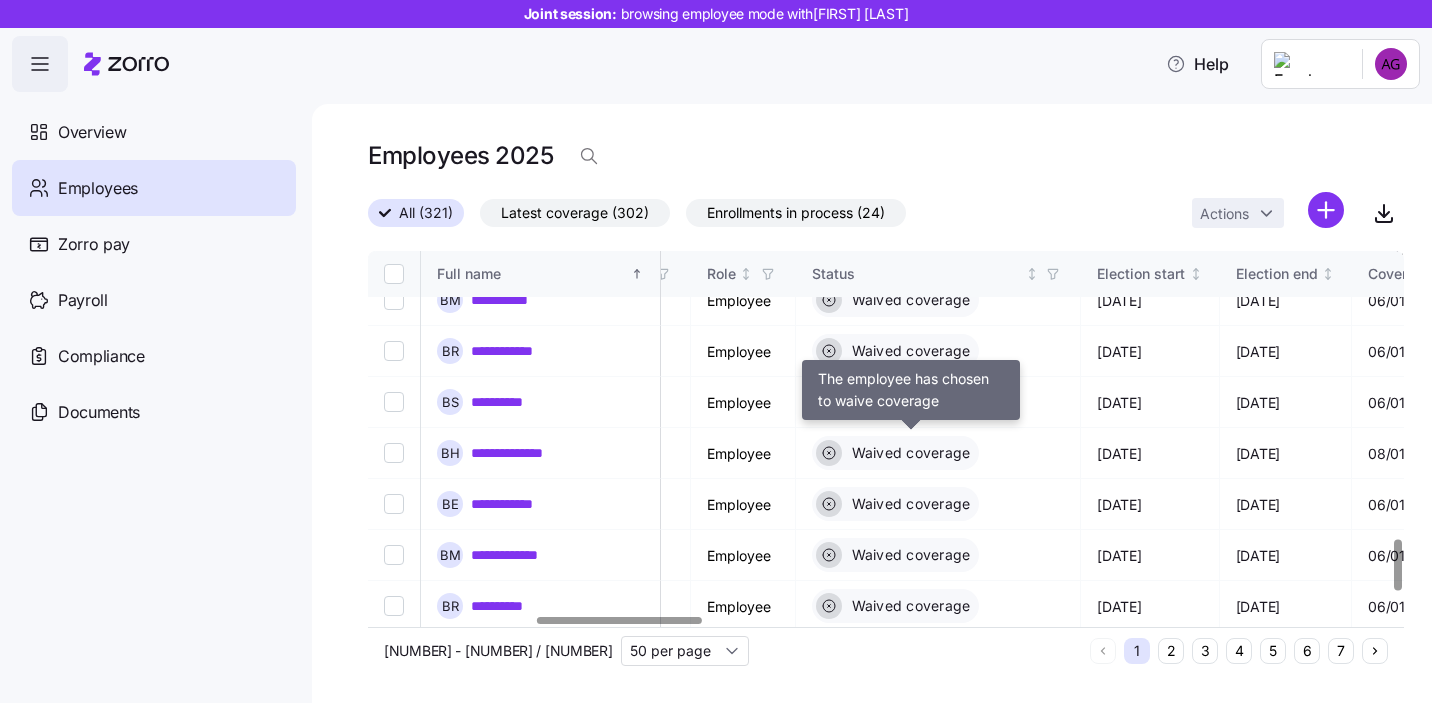 scroll, scrollTop: 2131, scrollLeft: 1049, axis: both 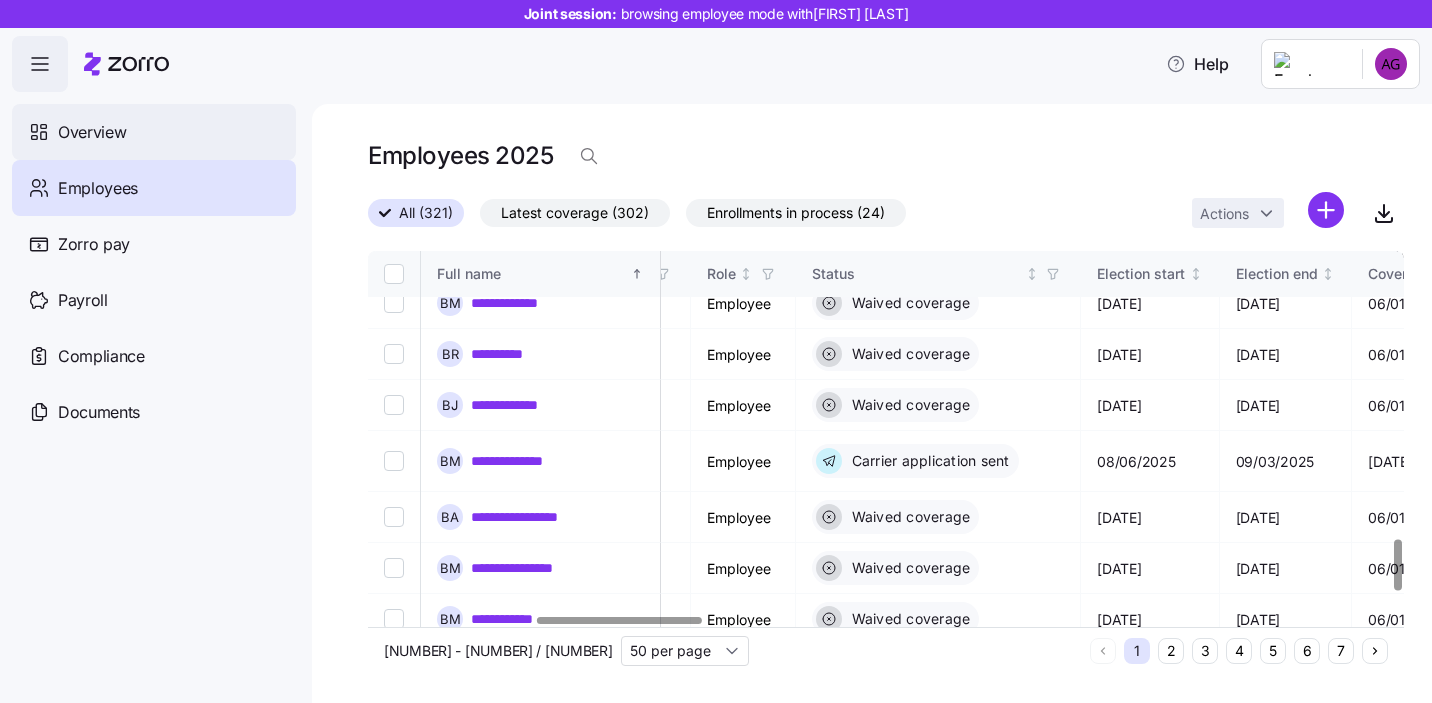 click on "Overview" at bounding box center [154, 132] 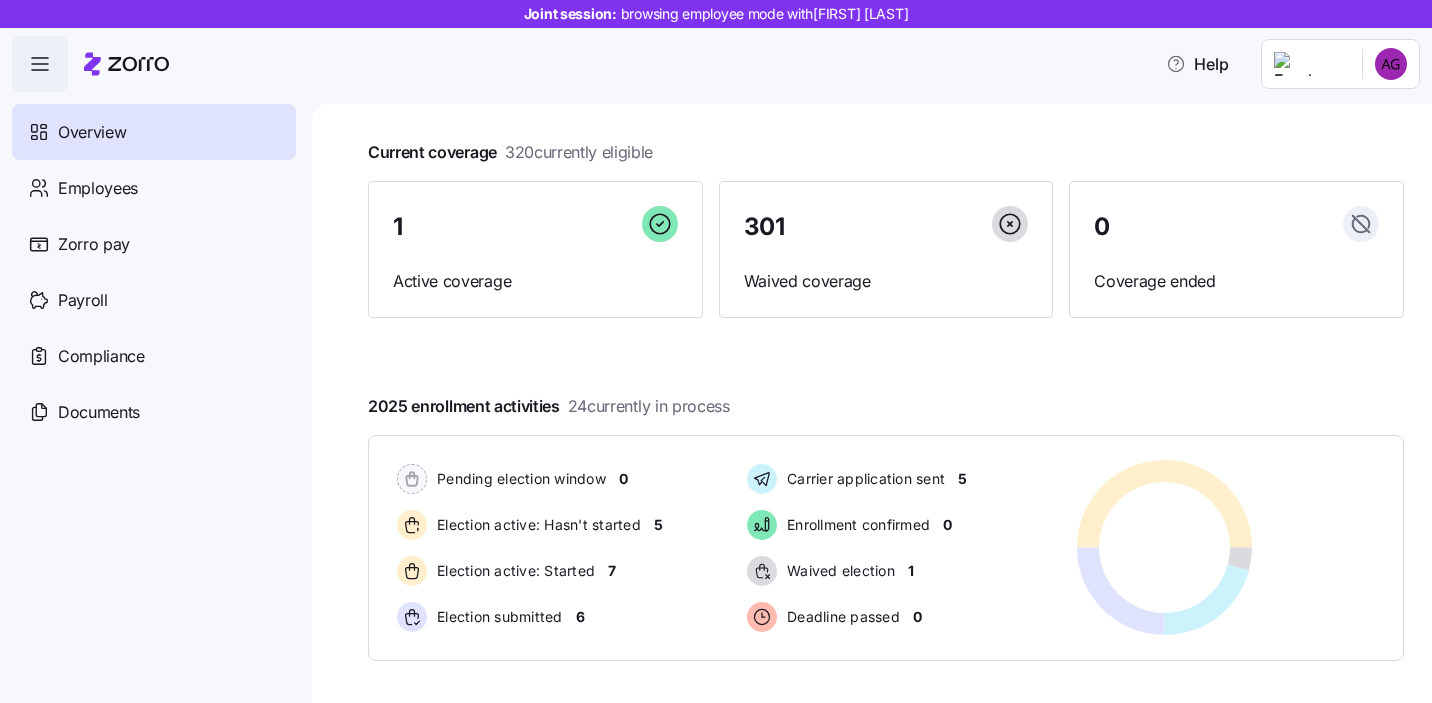 scroll, scrollTop: 182, scrollLeft: 0, axis: vertical 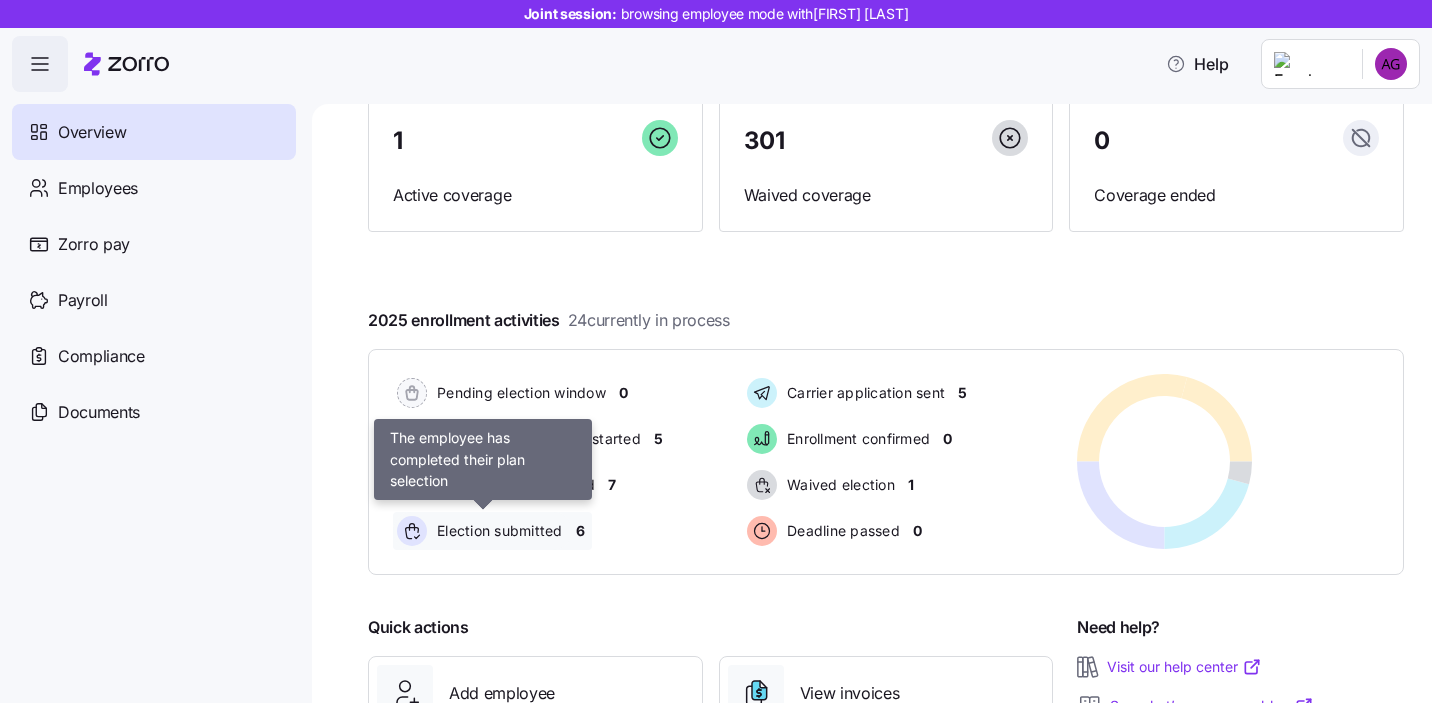click on "Election submitted" at bounding box center [497, 531] 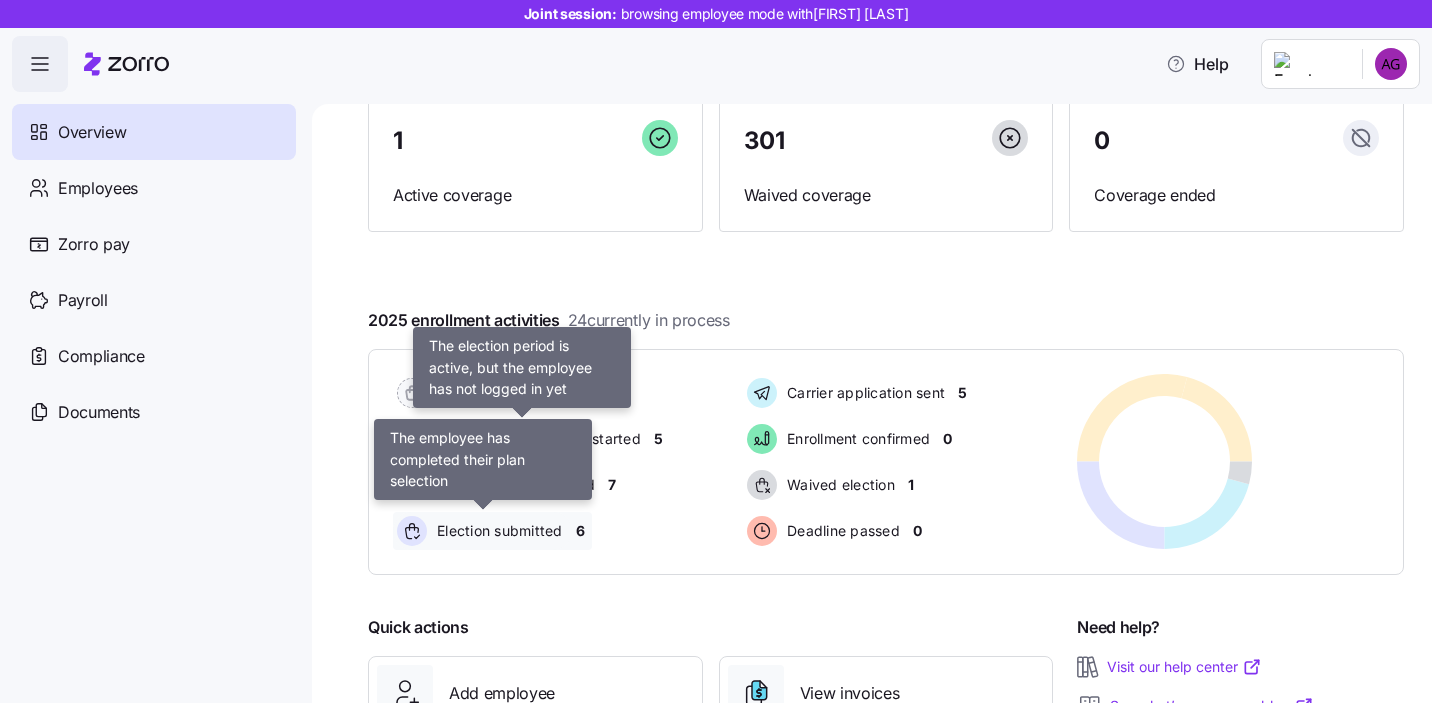 click on "Election submitted" at bounding box center (482, 531) 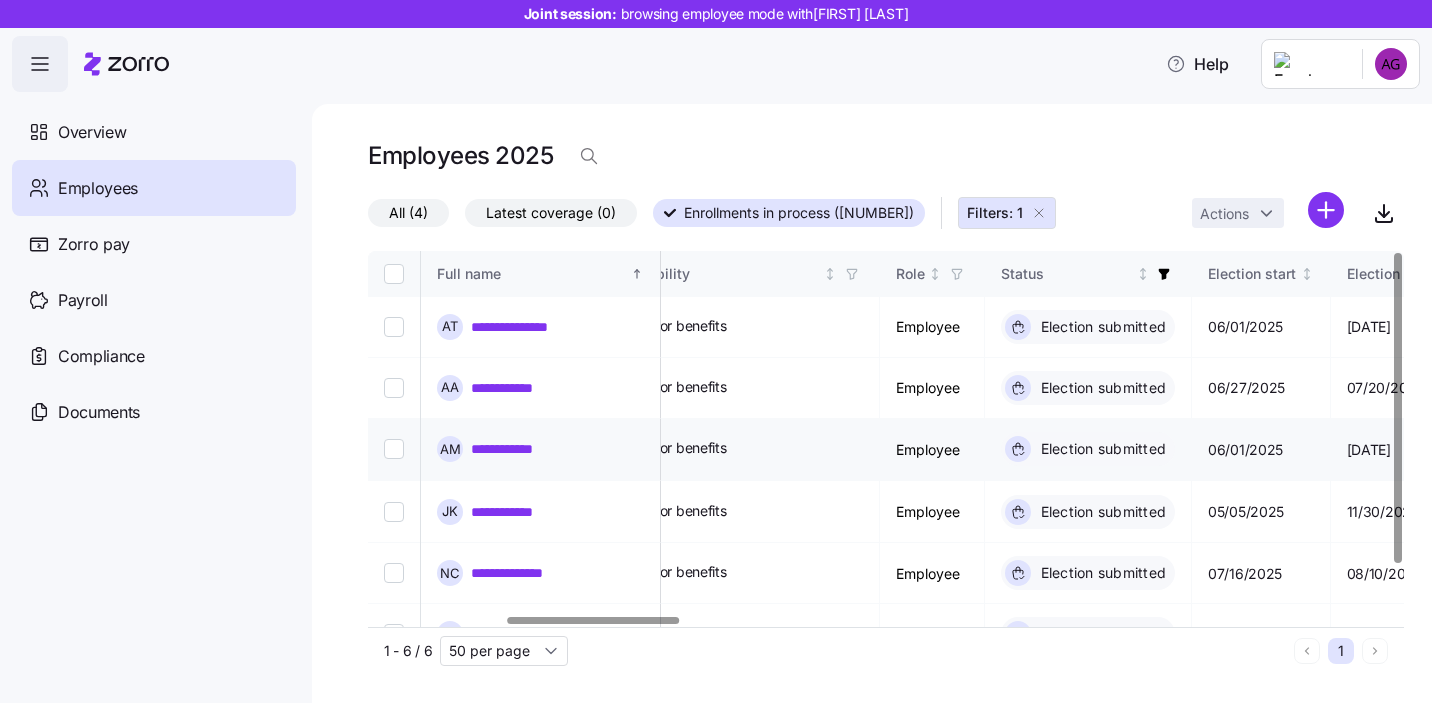 scroll, scrollTop: 0, scrollLeft: 852, axis: horizontal 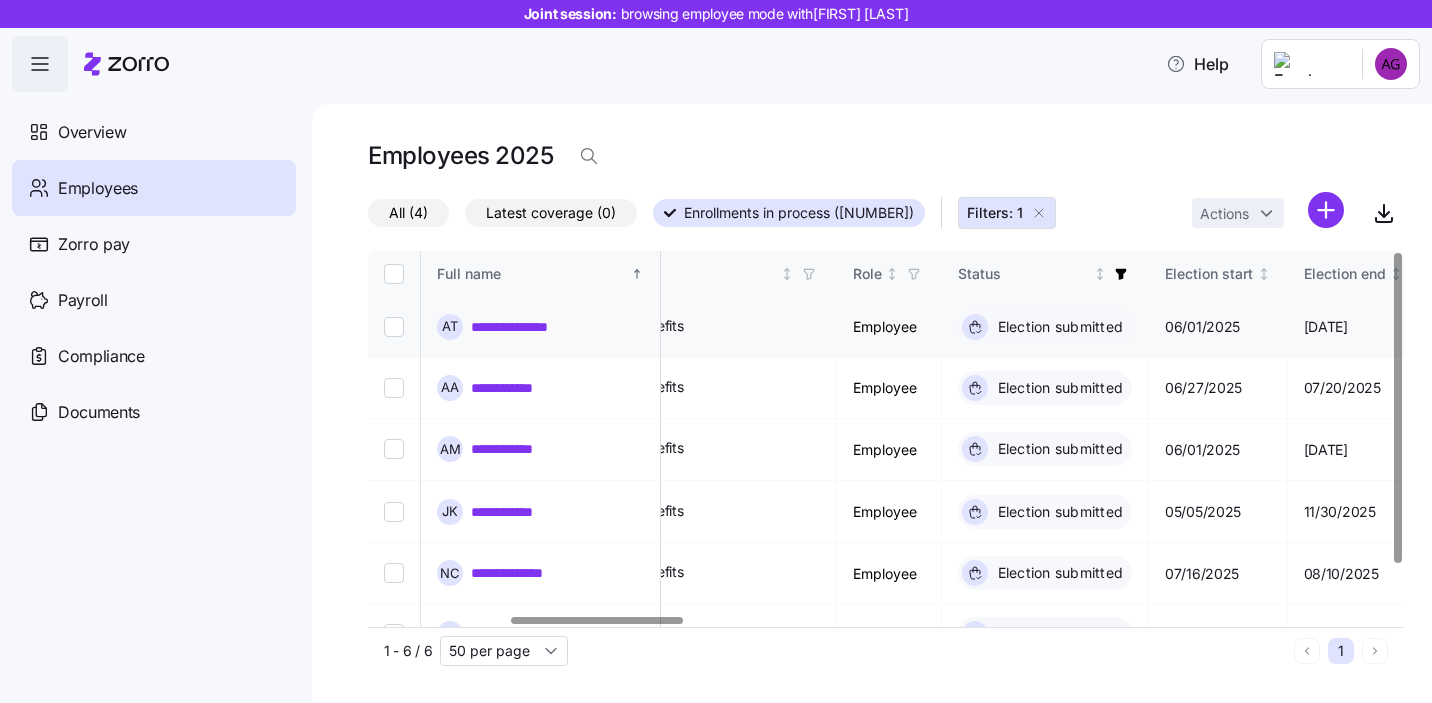 click on "**********" at bounding box center (514, 327) 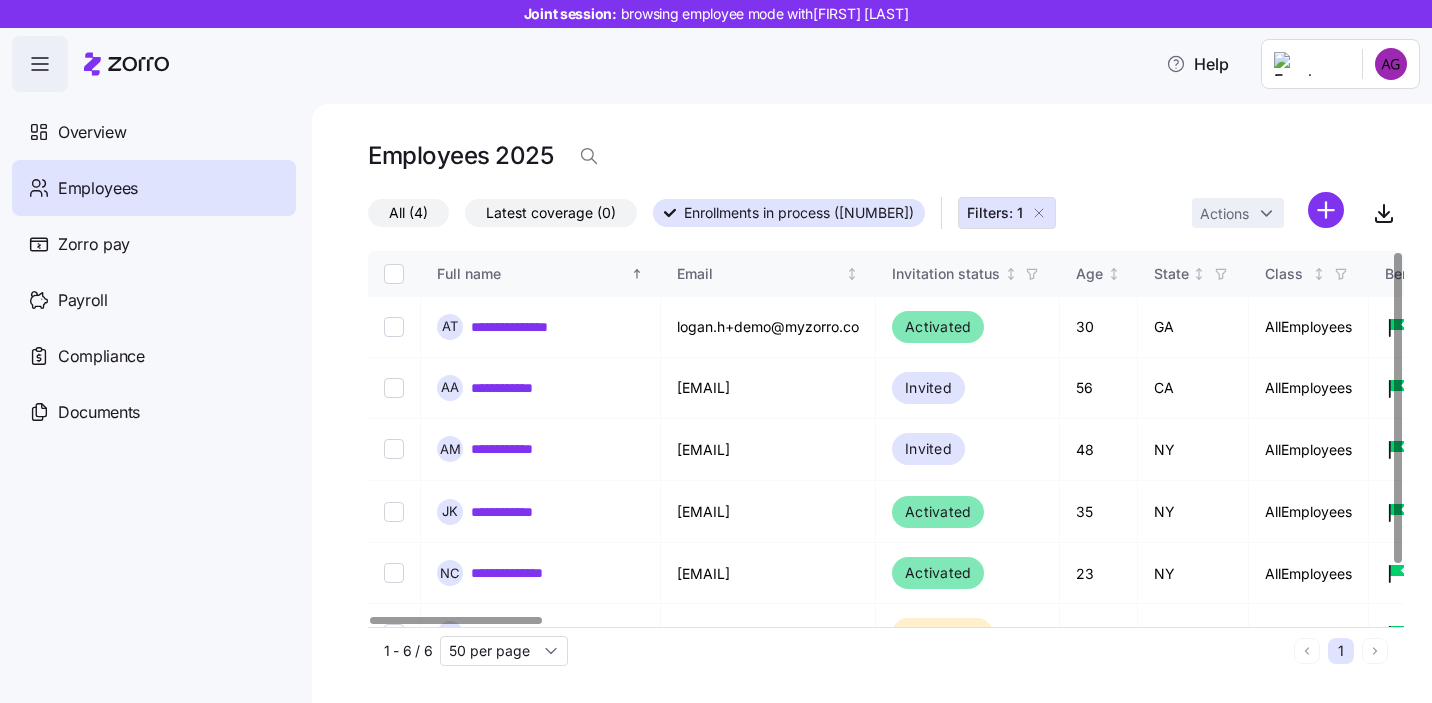 click 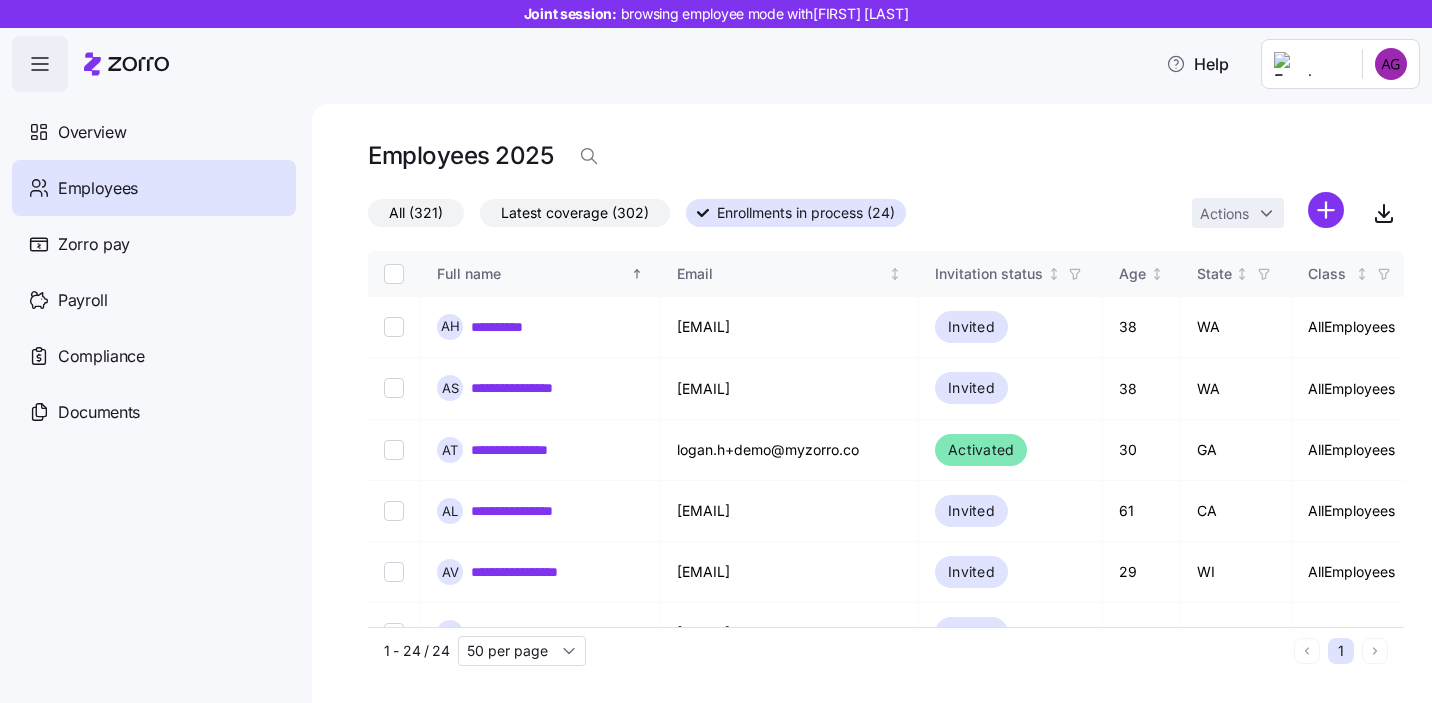 click on "All ([NUMBER]) Latest coverage ([NUMBER]) Enrollments in process ([NUMBER]) Actions" at bounding box center (886, 213) 